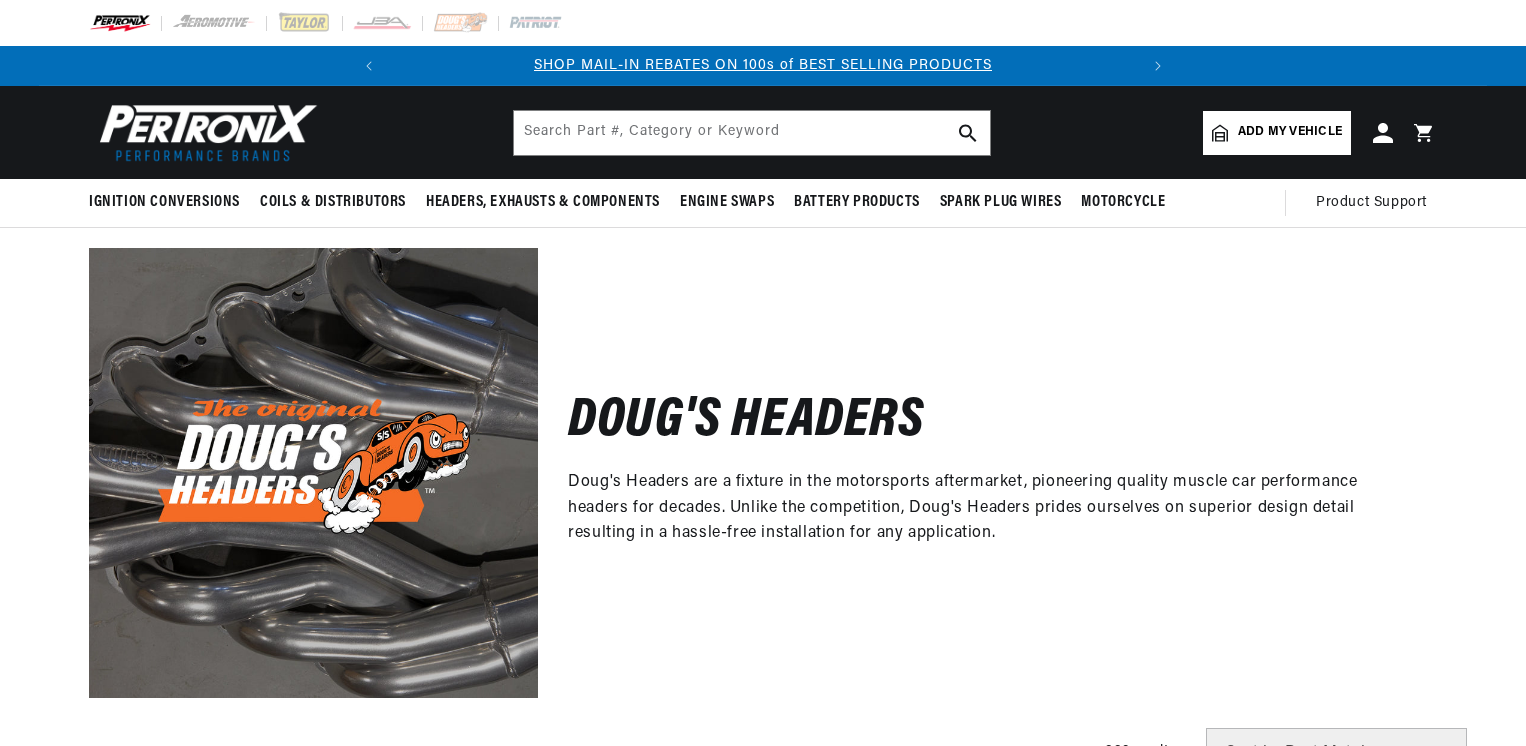 scroll, scrollTop: 0, scrollLeft: 0, axis: both 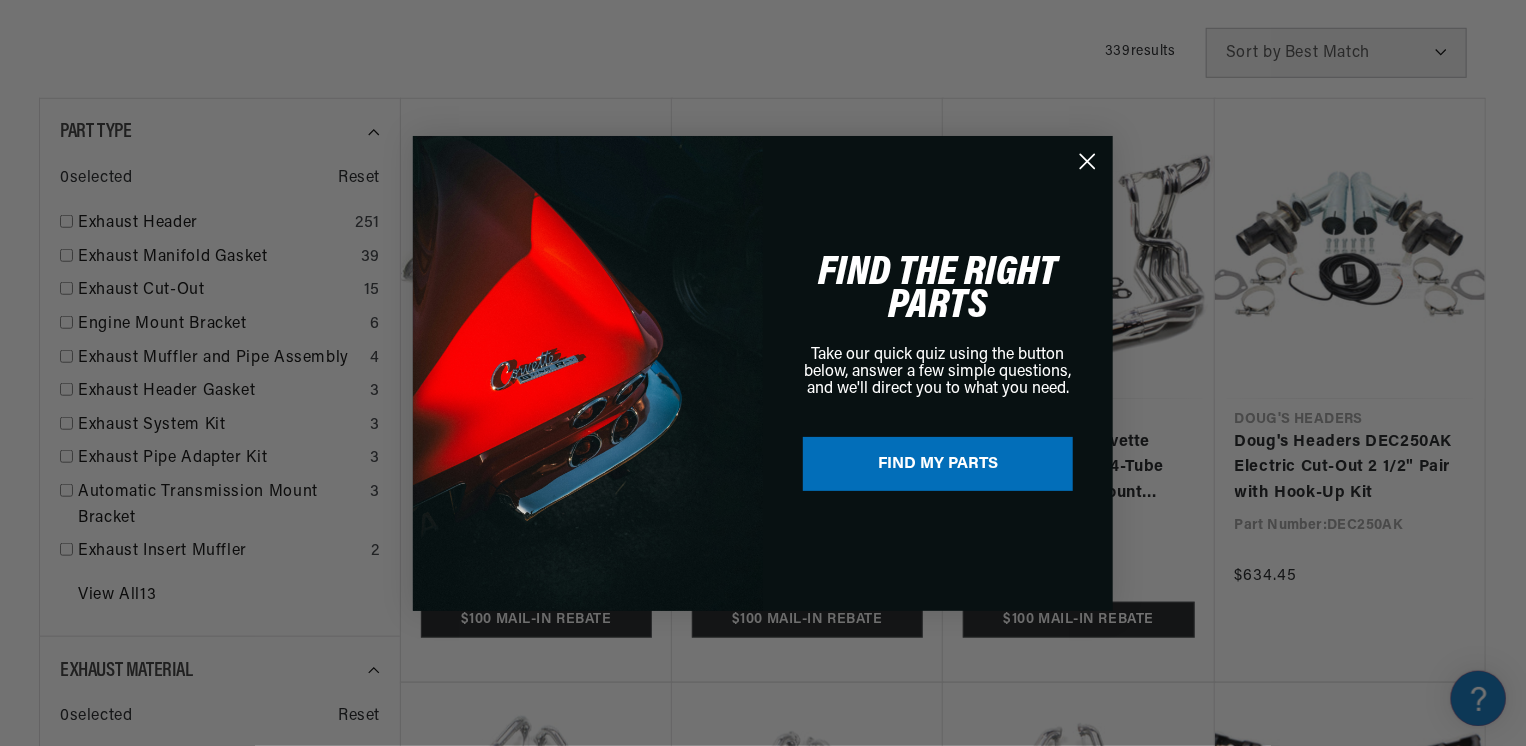 click 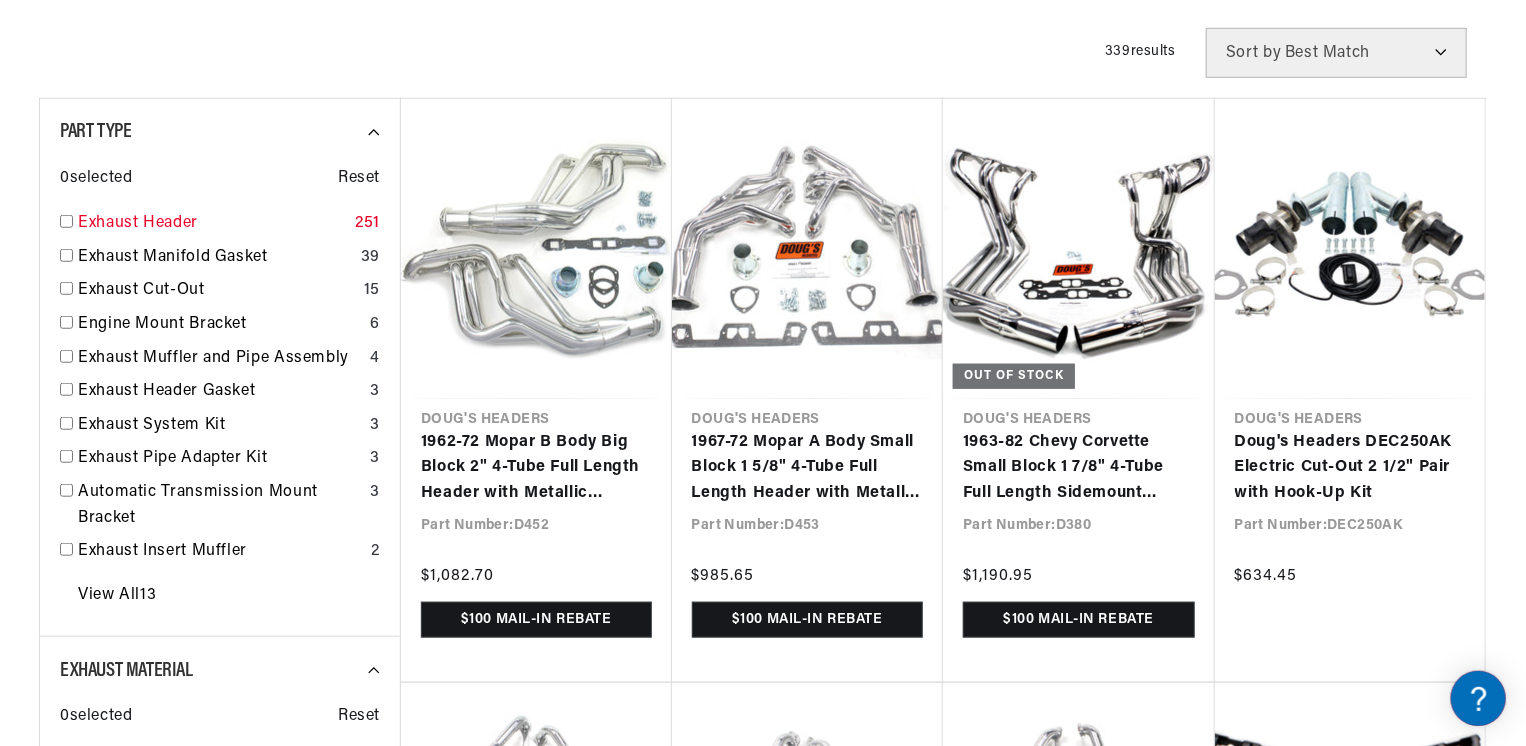 click at bounding box center [66, 221] 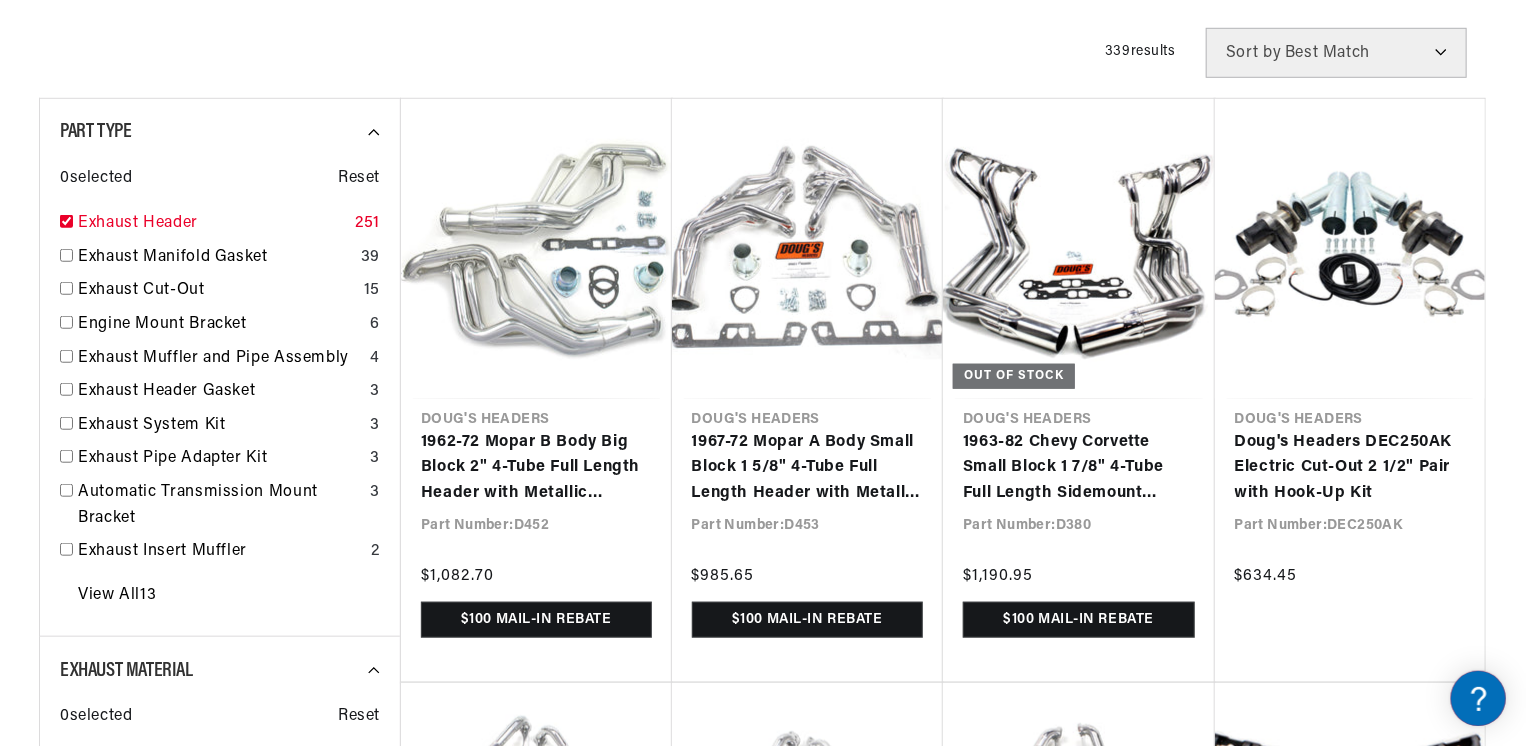 checkbox on "true" 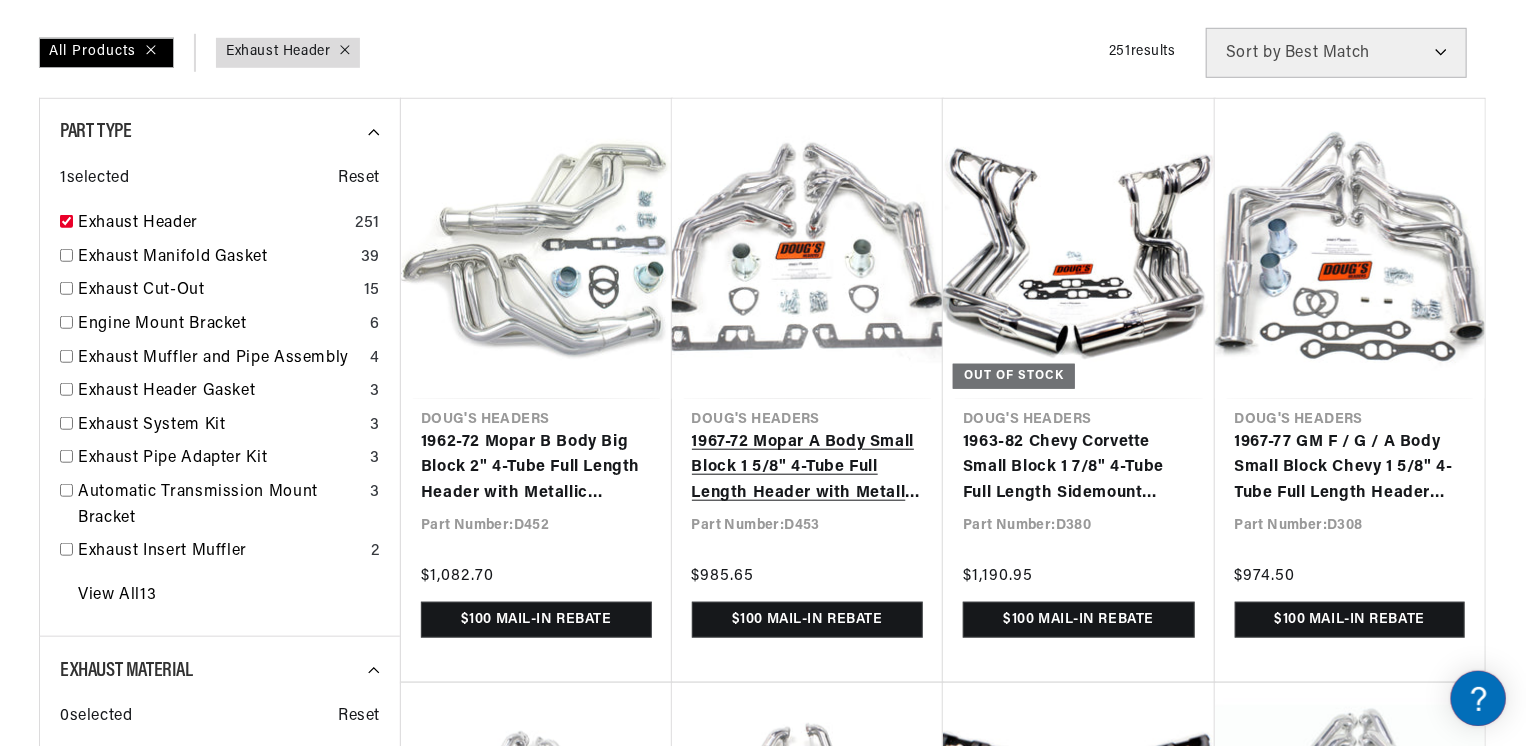 scroll, scrollTop: 0, scrollLeft: 0, axis: both 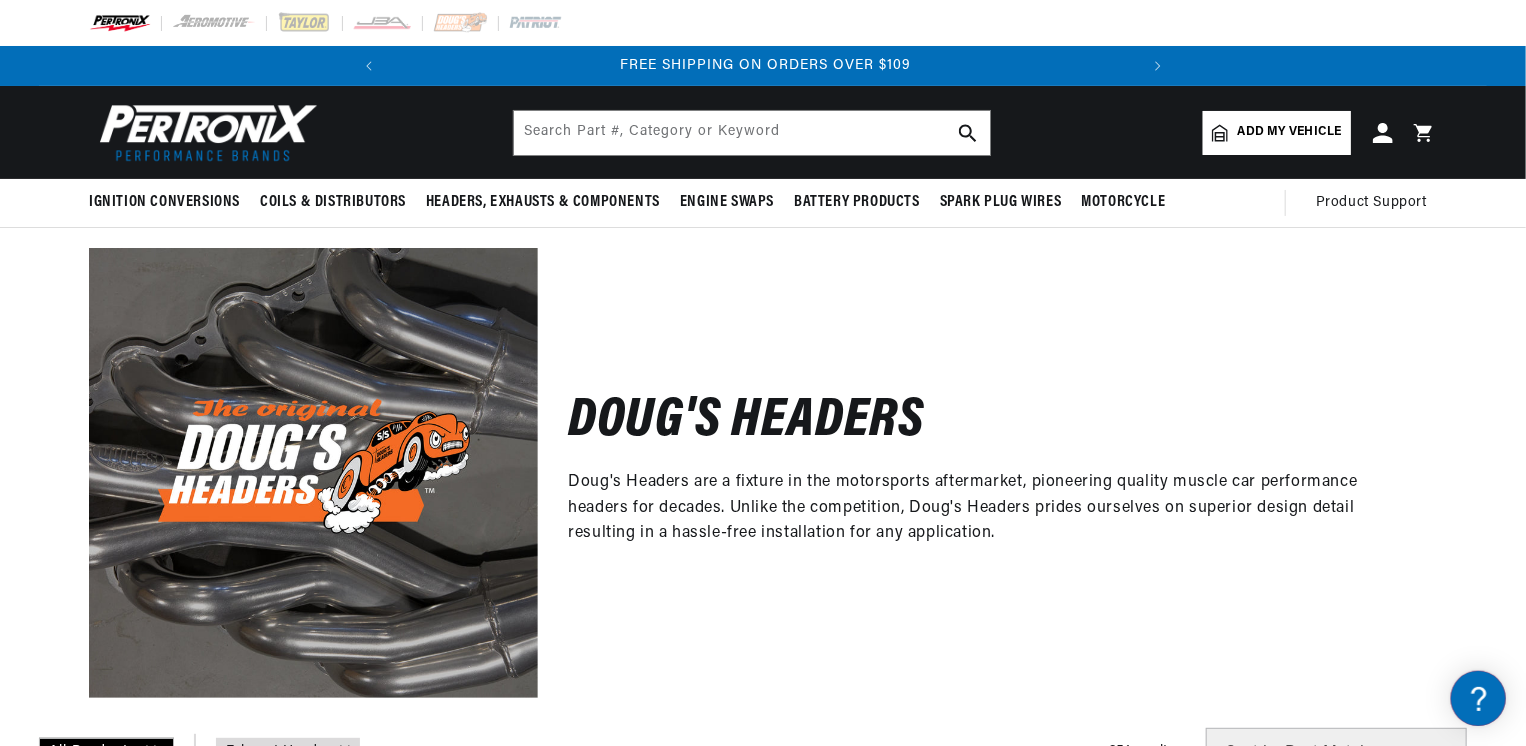 click on "Add my vehicle" at bounding box center (1290, 132) 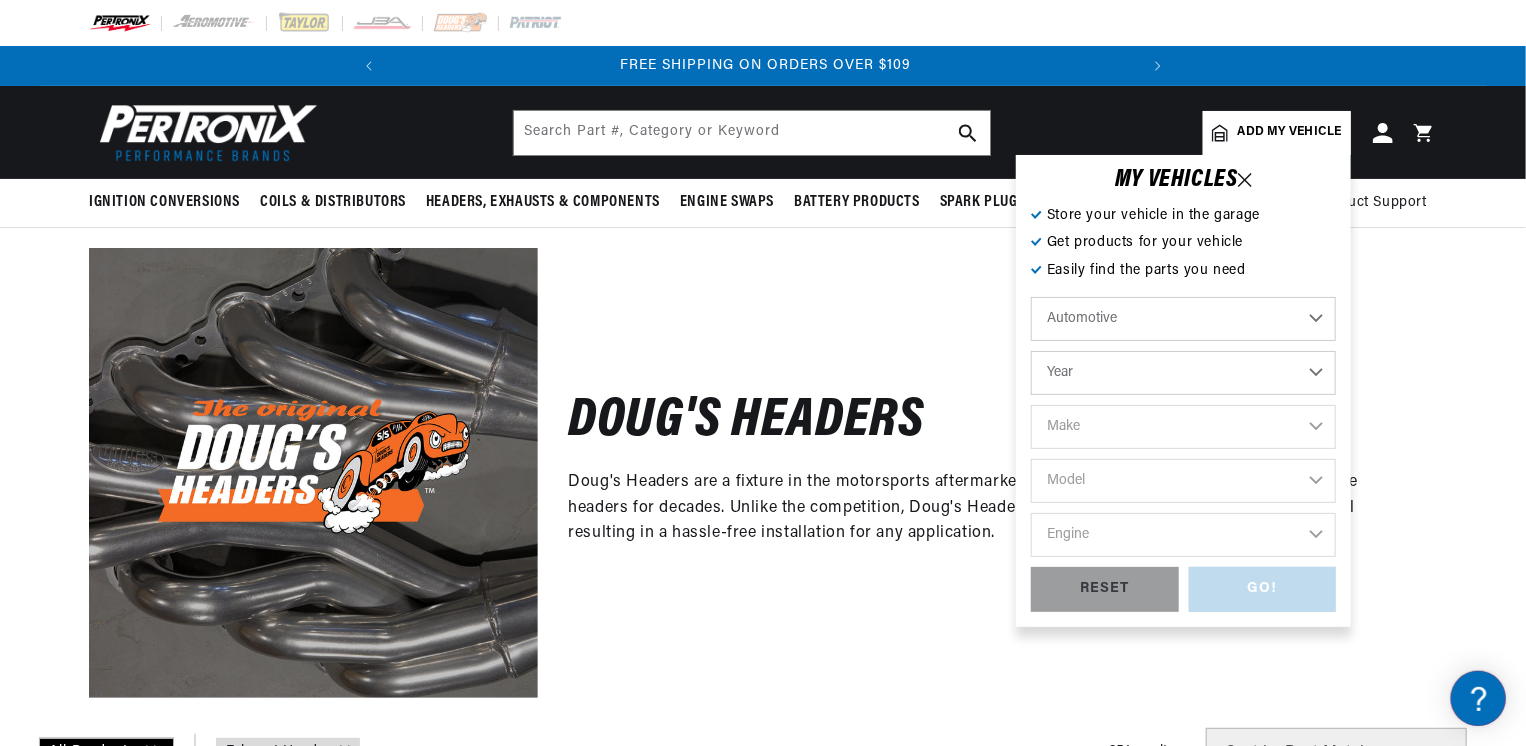 click on "Year
2022
2021
2020
2019
2018
2017
2016
2015
2014
2013
2012
2011
2010
2009
2008
2007
2006
2005
2004
2003
2002
2001
2000
1999
1998
1997
1996
1995
1994
1993
1992
1991
1990
1989
1988
1987
1986 1985" at bounding box center (1183, 373) 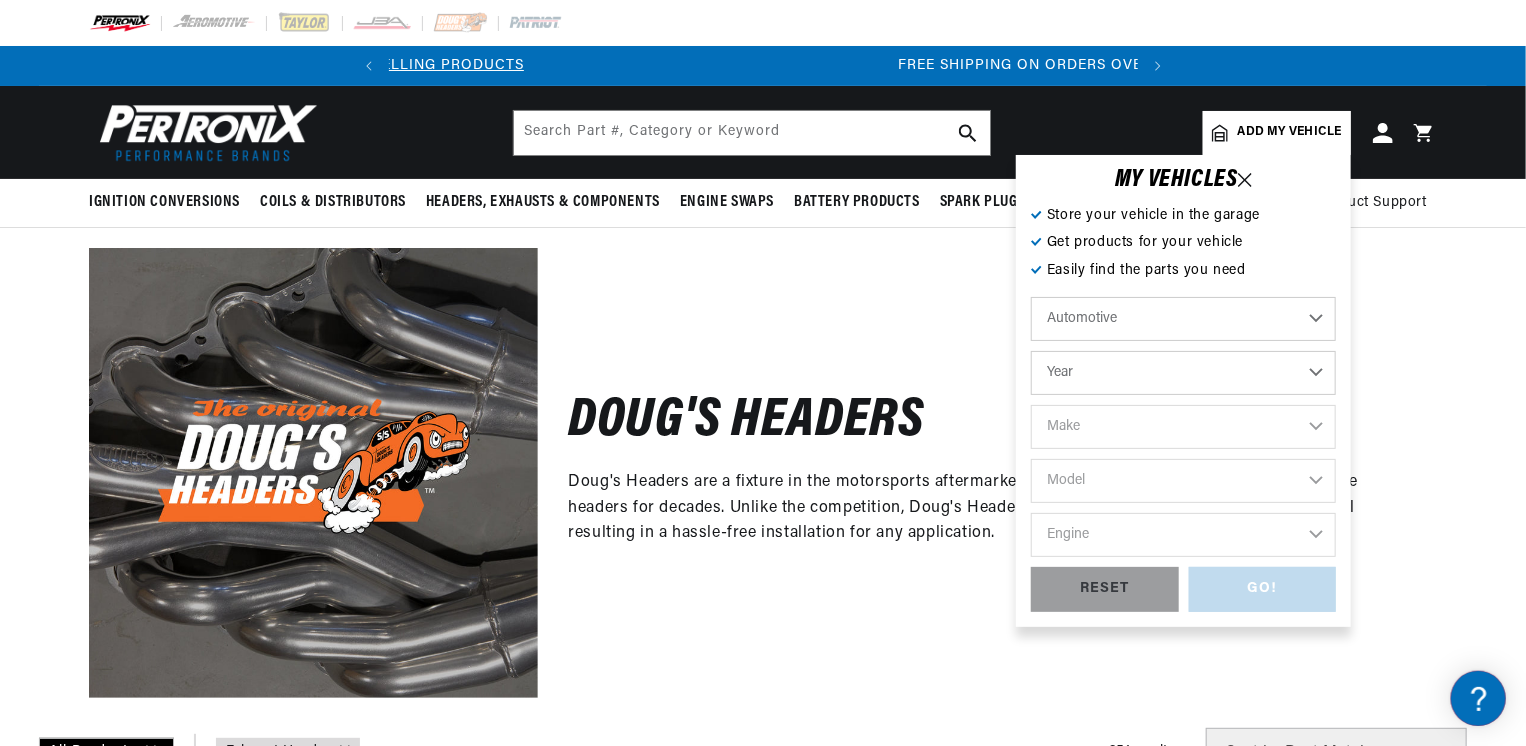 select on "1971" 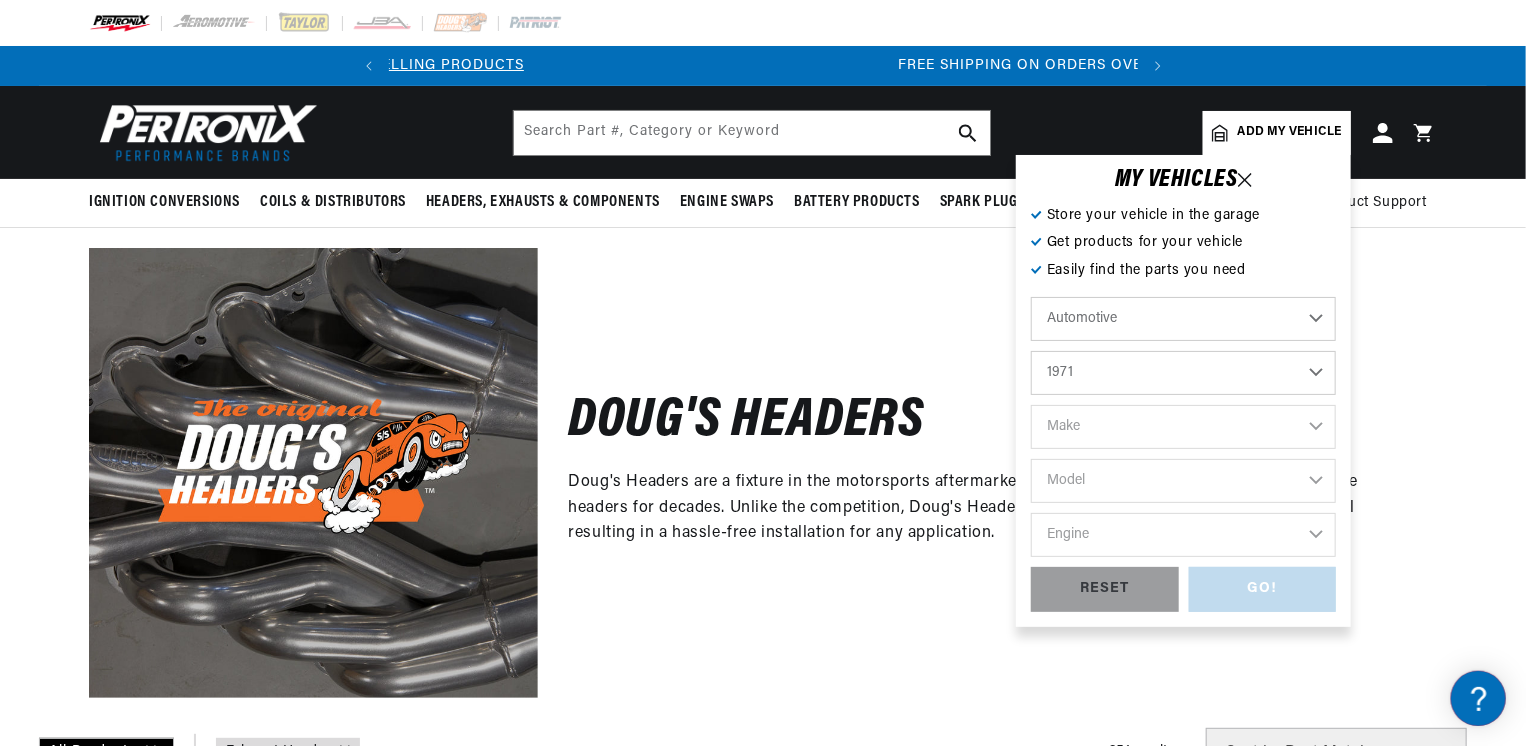 click on "Year
2022
2021
2020
2019
2018
2017
2016
2015
2014
2013
2012
2011
2010
2009
2008
2007
2006
2005
2004
2003
2002
2001
2000
1999
1998
1997
1996
1995
1994
1993
1992
1991
1990
1989
1988
1987
1986 1985" at bounding box center [1183, 373] 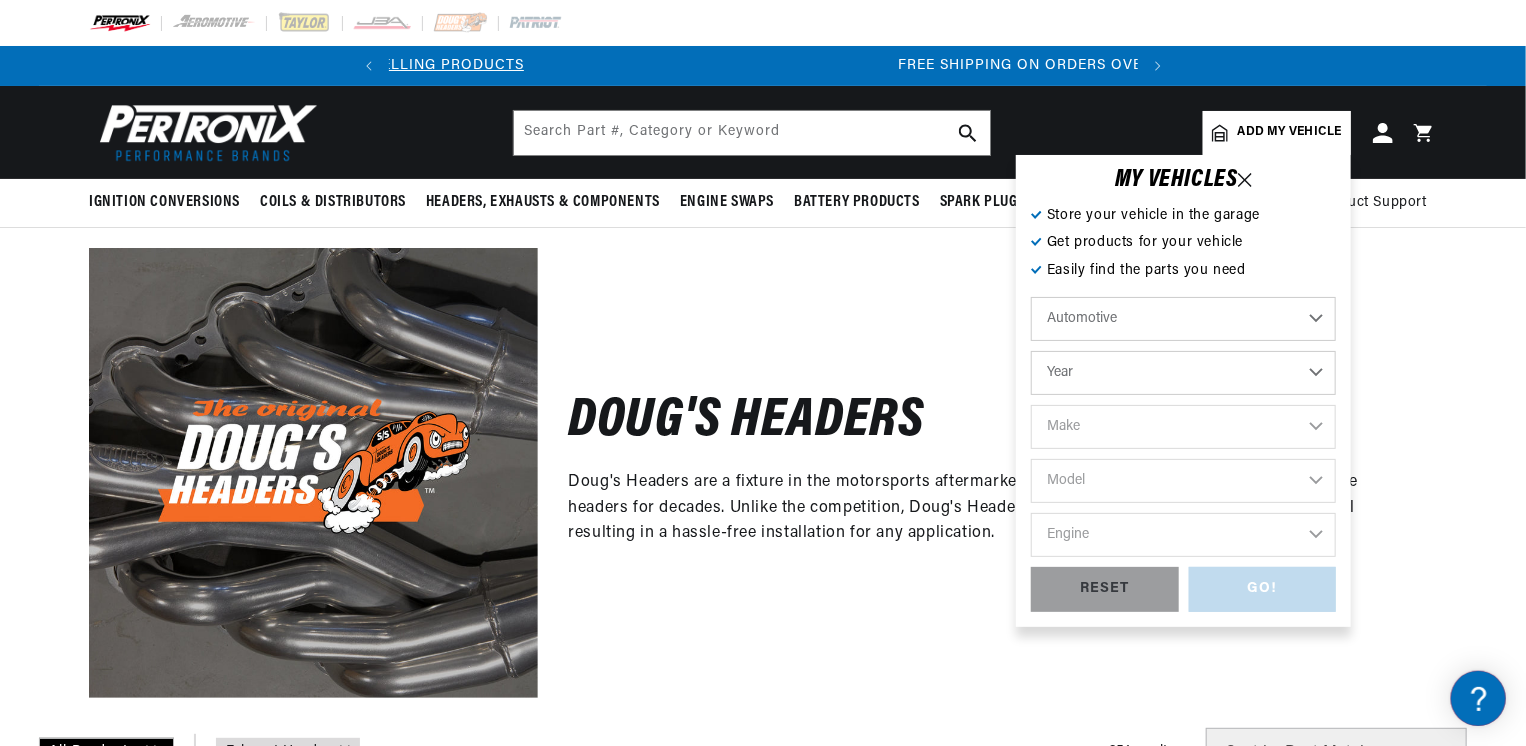 scroll, scrollTop: 0, scrollLeft: 223, axis: horizontal 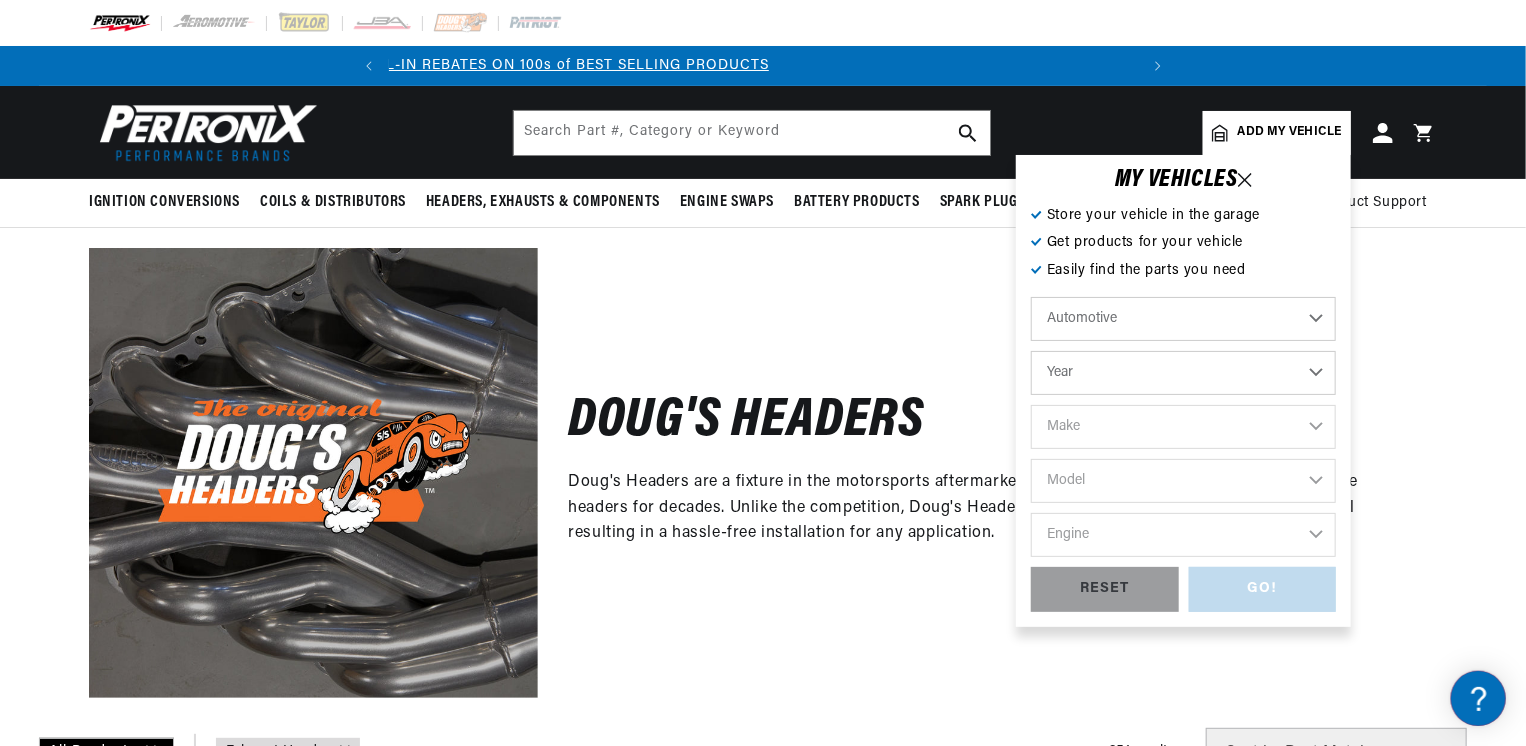select on "1971" 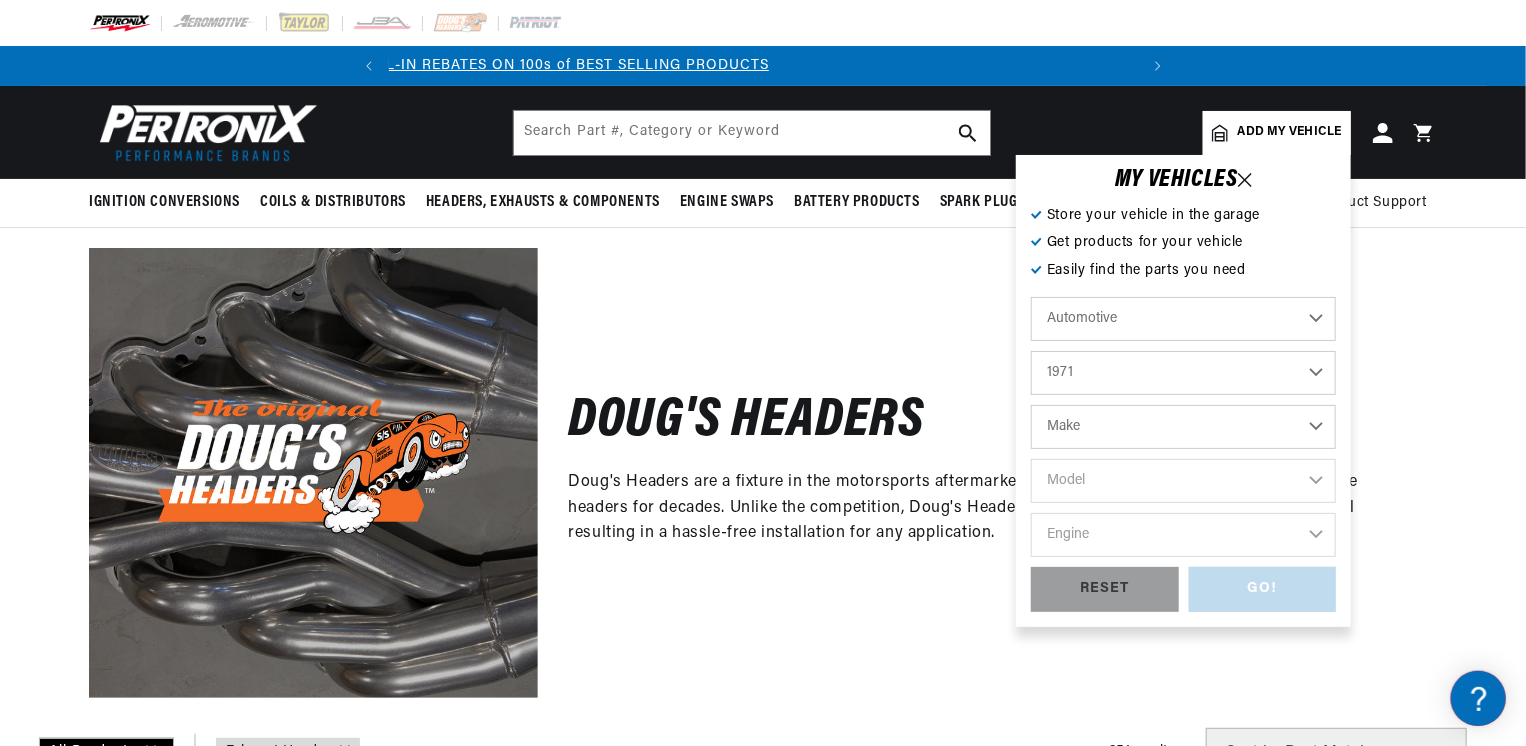 scroll, scrollTop: 0, scrollLeft: 0, axis: both 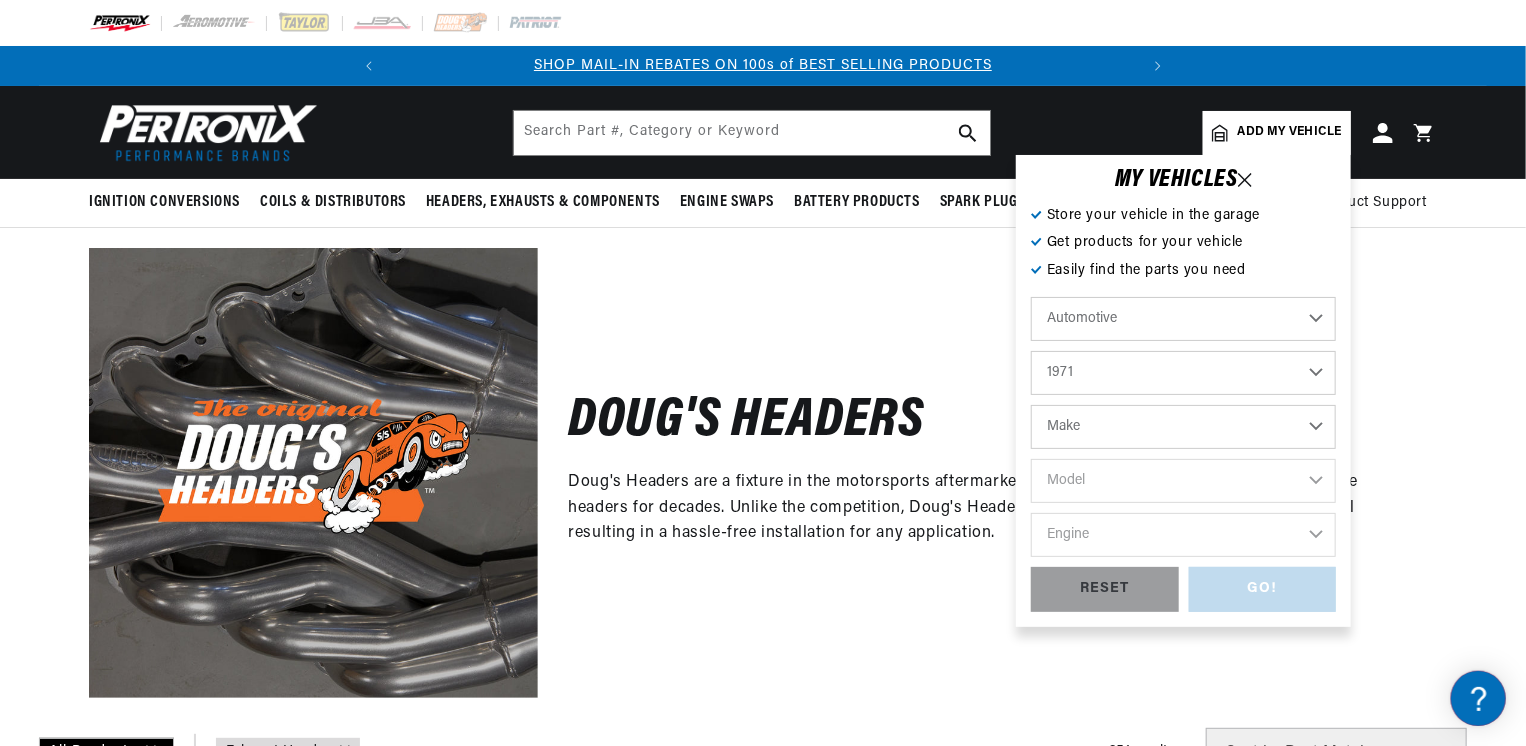 click on "Make
Alfa Romeo
American Motors
Aston Martin
Audi
Austin
Avanti
BMW
Buick
Cadillac
Checker
Chevrolet
Chrysler
Citroen
Dodge
Ferrari
Fiat
Ford
Ford (Europe)
GMC
International
Jaguar
Jeep
Lamborghini
Lincoln
Lotus
Maserati
Mazda
Mercedes-Benz
Mercury
MG
Morris
Nissan
Oldsmobile" at bounding box center (1183, 427) 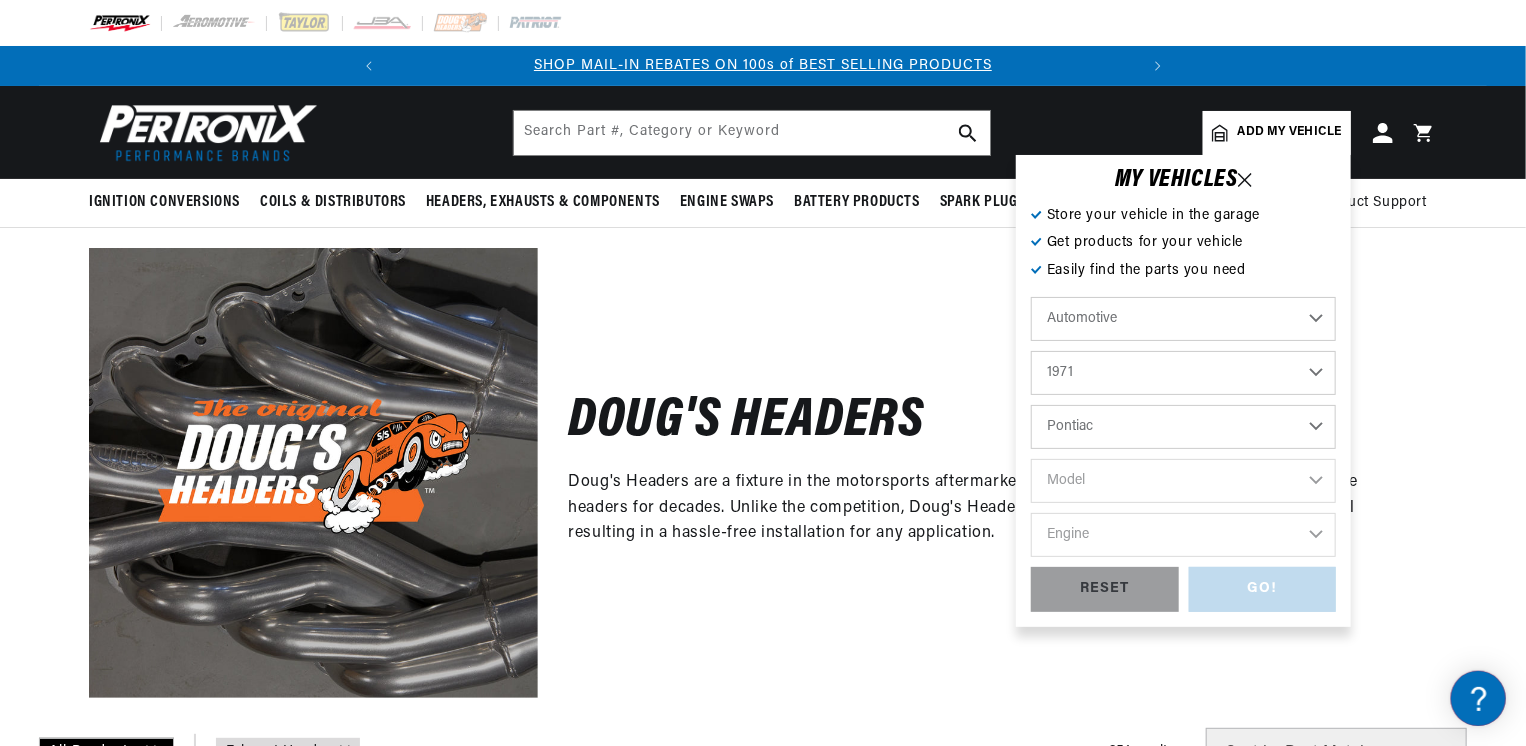 click on "Make
Alfa Romeo
American Motors
Aston Martin
Audi
Austin
Avanti
BMW
Buick
Cadillac
Checker
Chevrolet
Chrysler
Citroen
Dodge
Ferrari
Fiat
Ford
Ford (Europe)
GMC
International
Jaguar
Jeep
Lamborghini
Lincoln
Lotus
Maserati
Mazda
Mercedes-Benz
Mercury
MG
Morris
Nissan
Oldsmobile" at bounding box center [1183, 427] 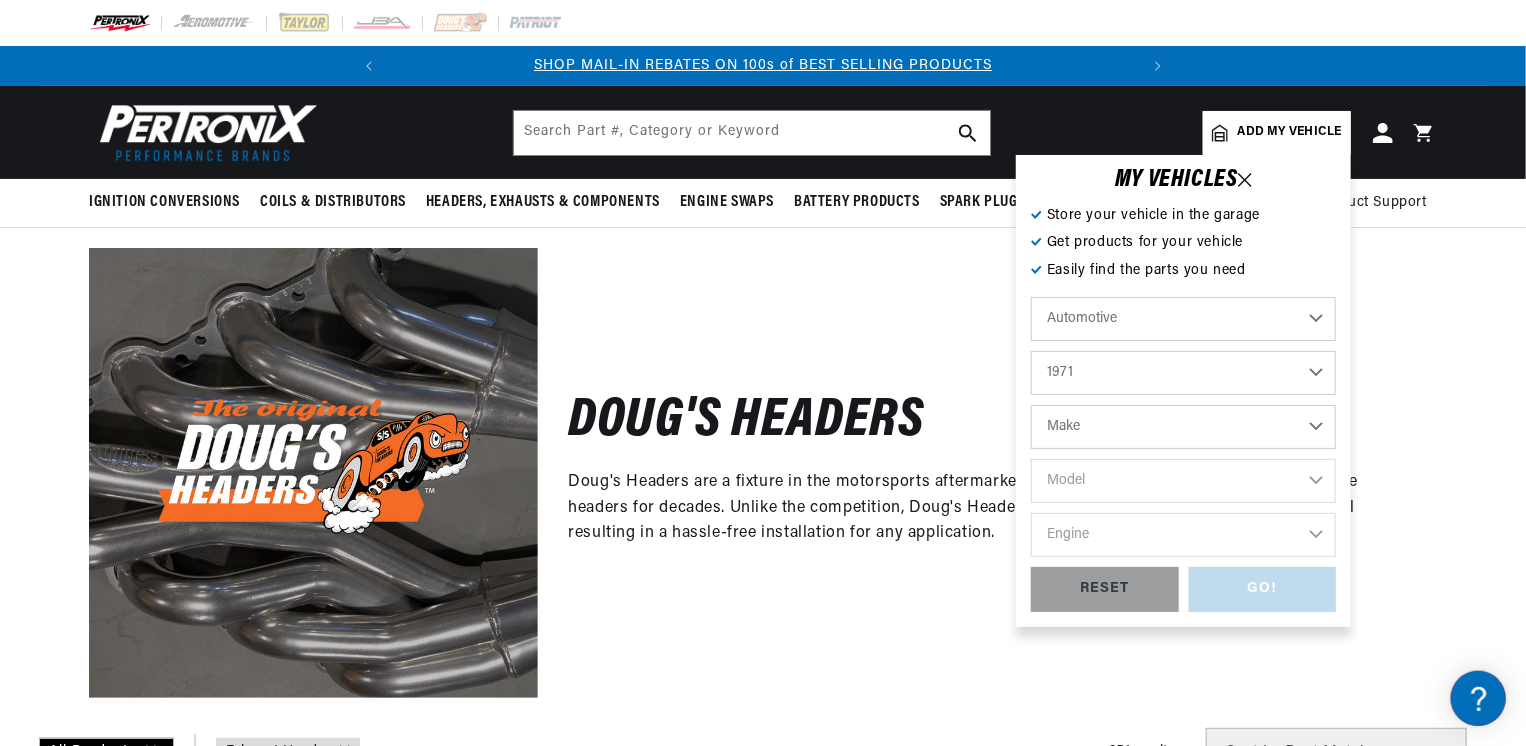 select on "Pontiac" 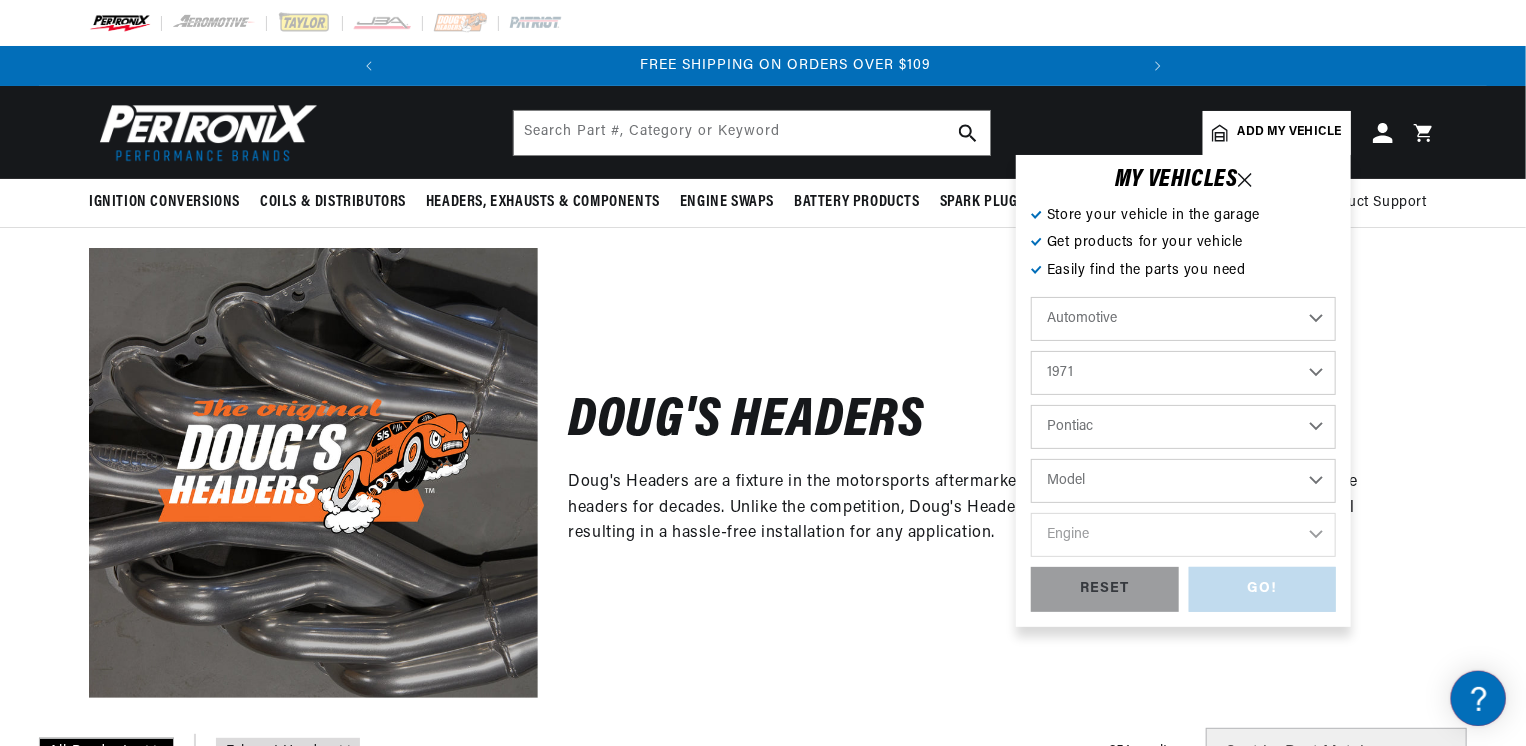 scroll, scrollTop: 0, scrollLeft: 746, axis: horizontal 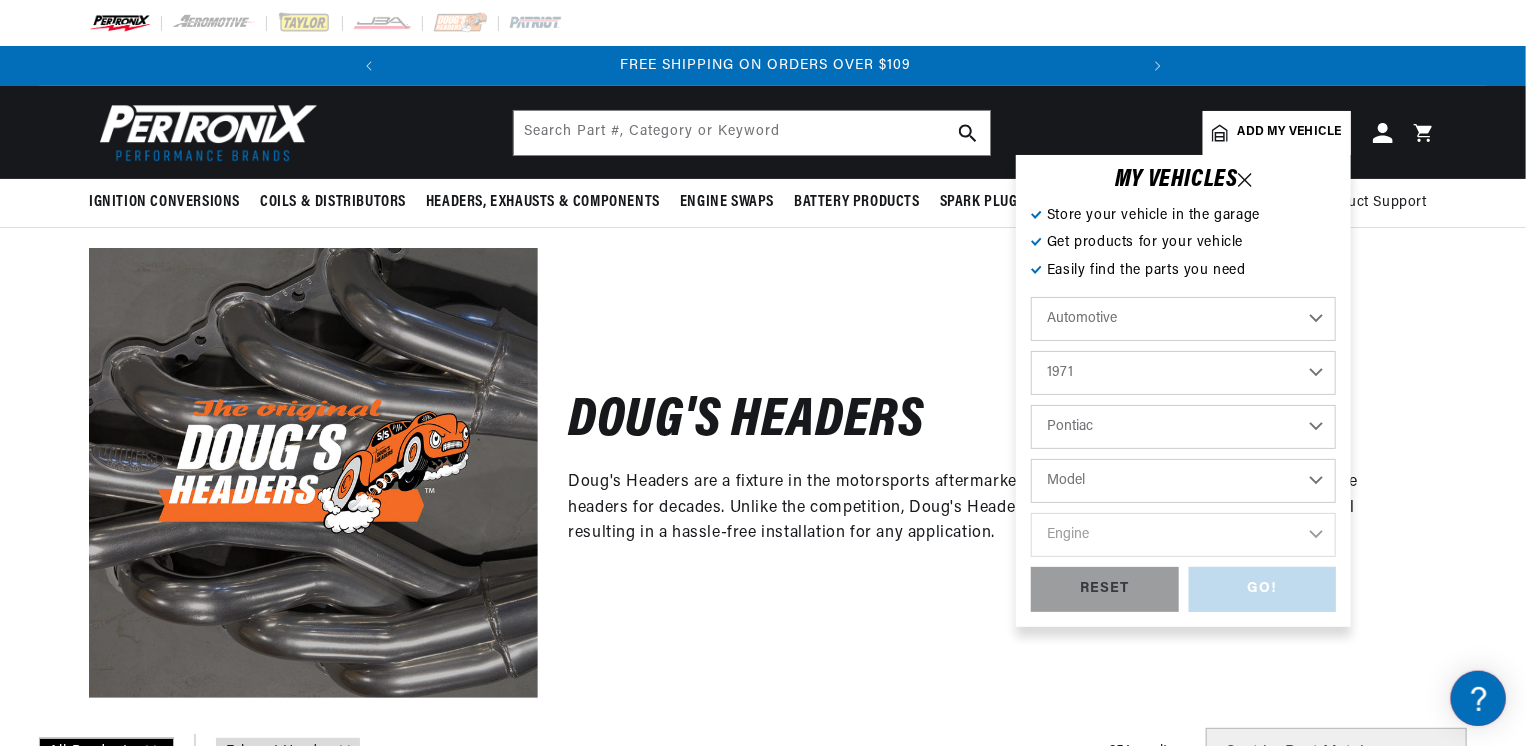 click on "Model
Acadian
Bonneville
Catalina
Firebird
Grand Prix
Grand Safari
Grandville
GTO
LeMans
Ventura" at bounding box center [1183, 481] 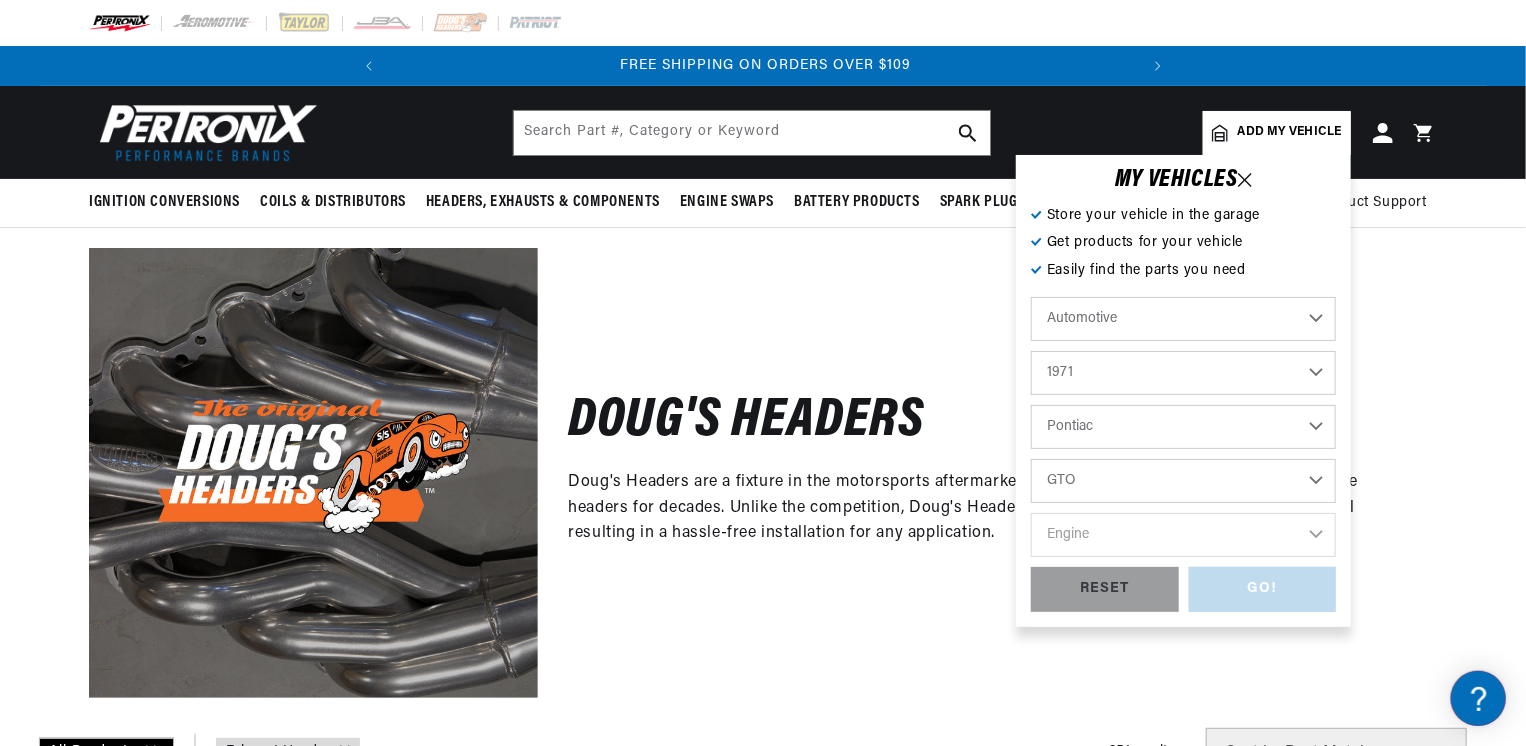 click on "Model
Acadian
Bonneville
Catalina
Firebird
Grand Prix
Grand Safari
Grandville
GTO
LeMans
Ventura" at bounding box center (1183, 481) 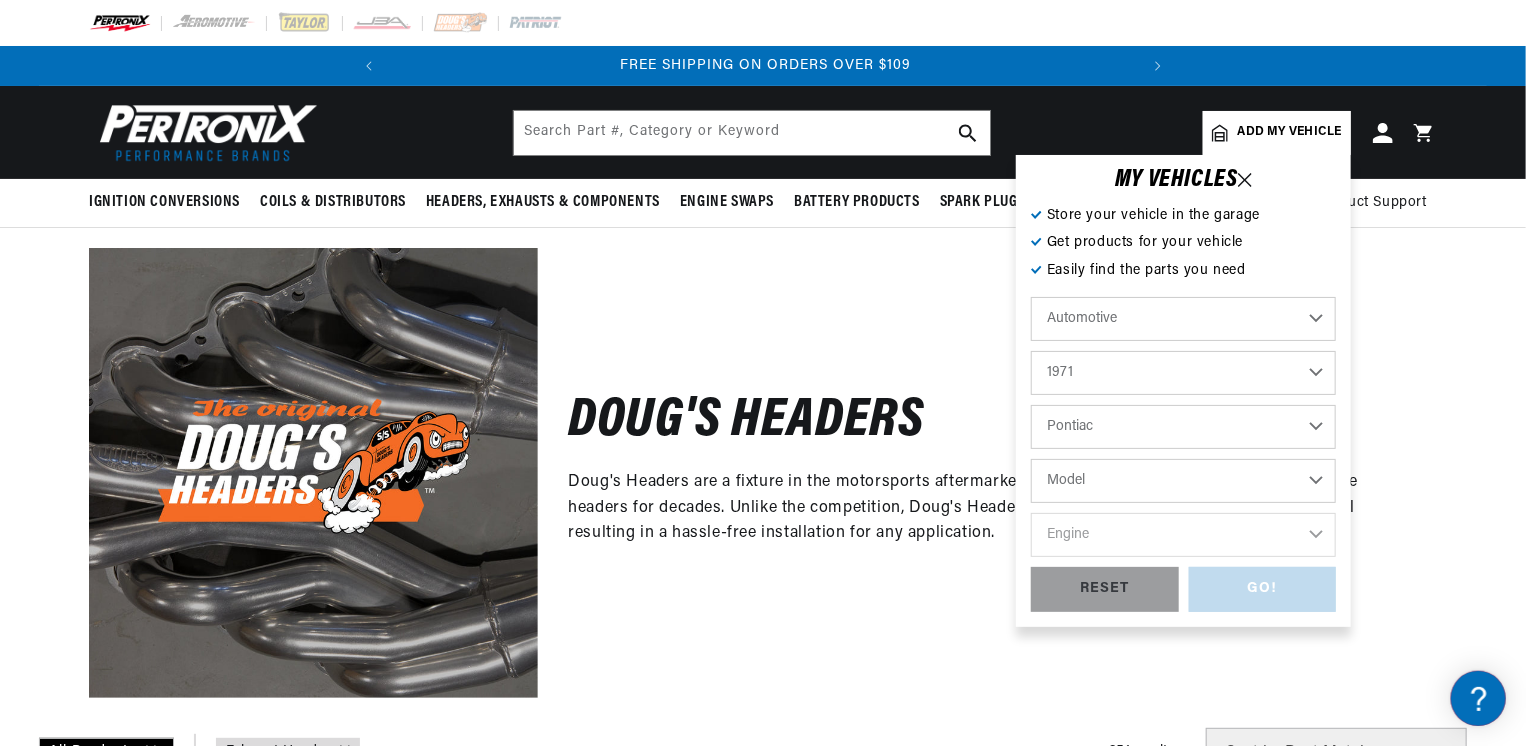 select on "GTO" 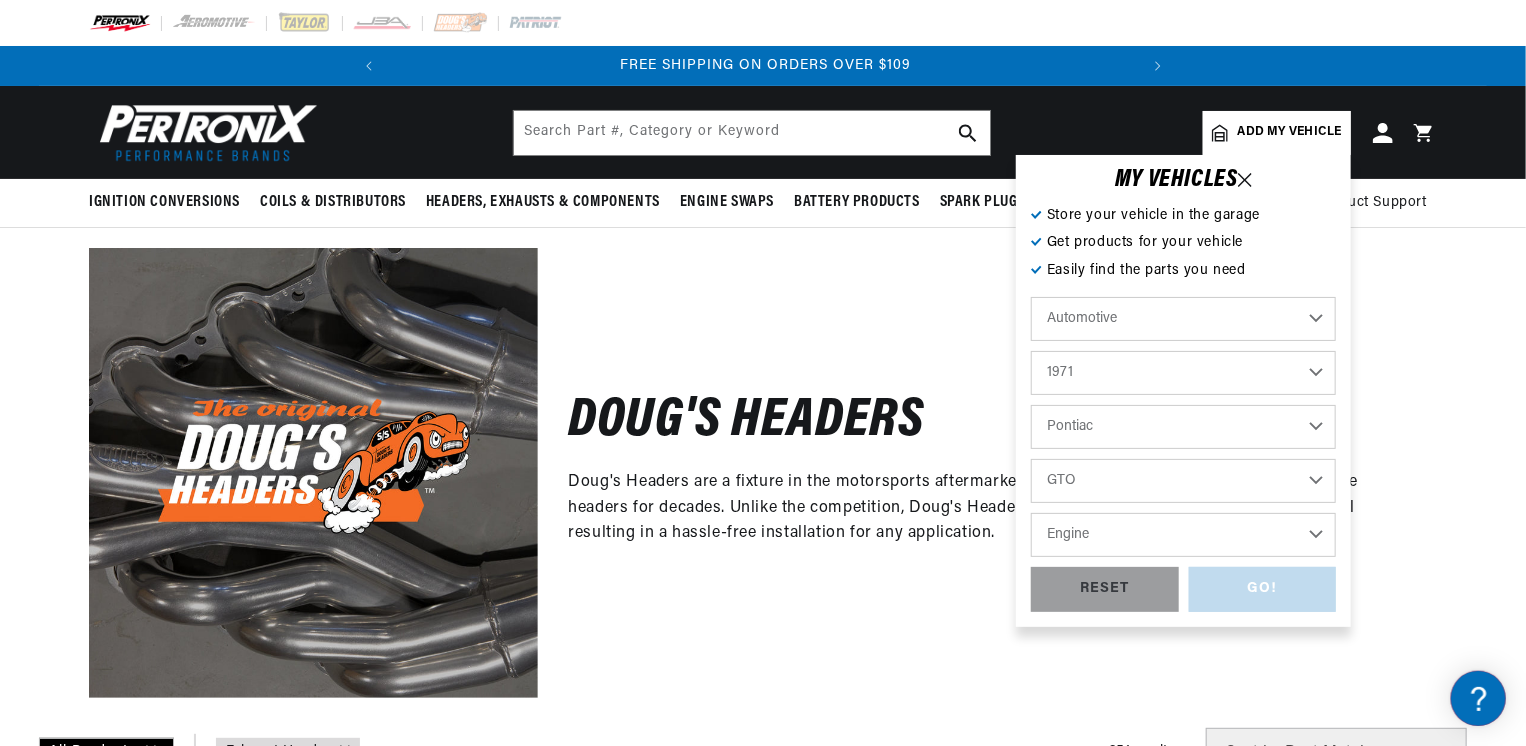 click on "Engine
400cid / 6.6L
402cid / 6.6L
455cid / 7.5L" at bounding box center [1183, 535] 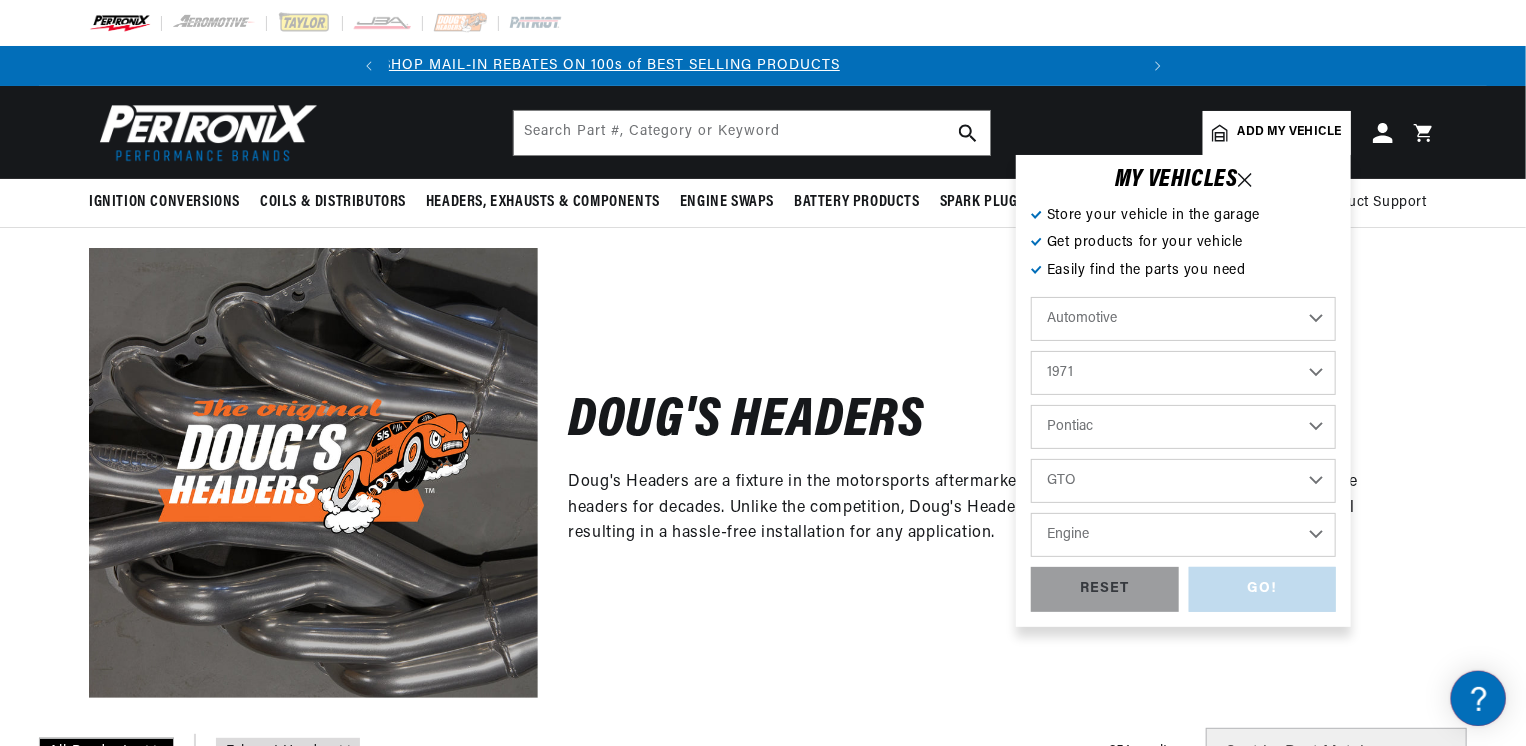 scroll, scrollTop: 0, scrollLeft: 0, axis: both 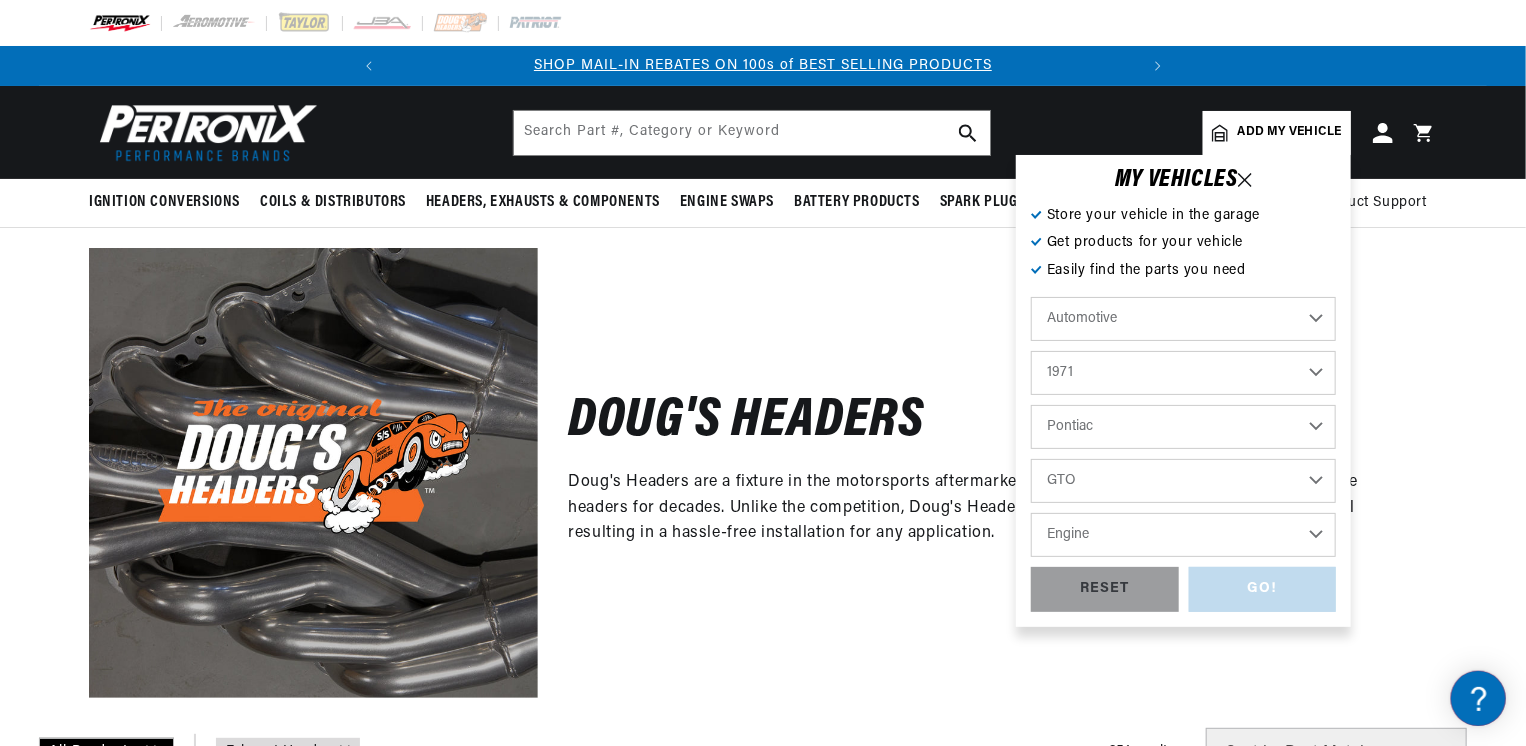 select on "400cid-6.6L" 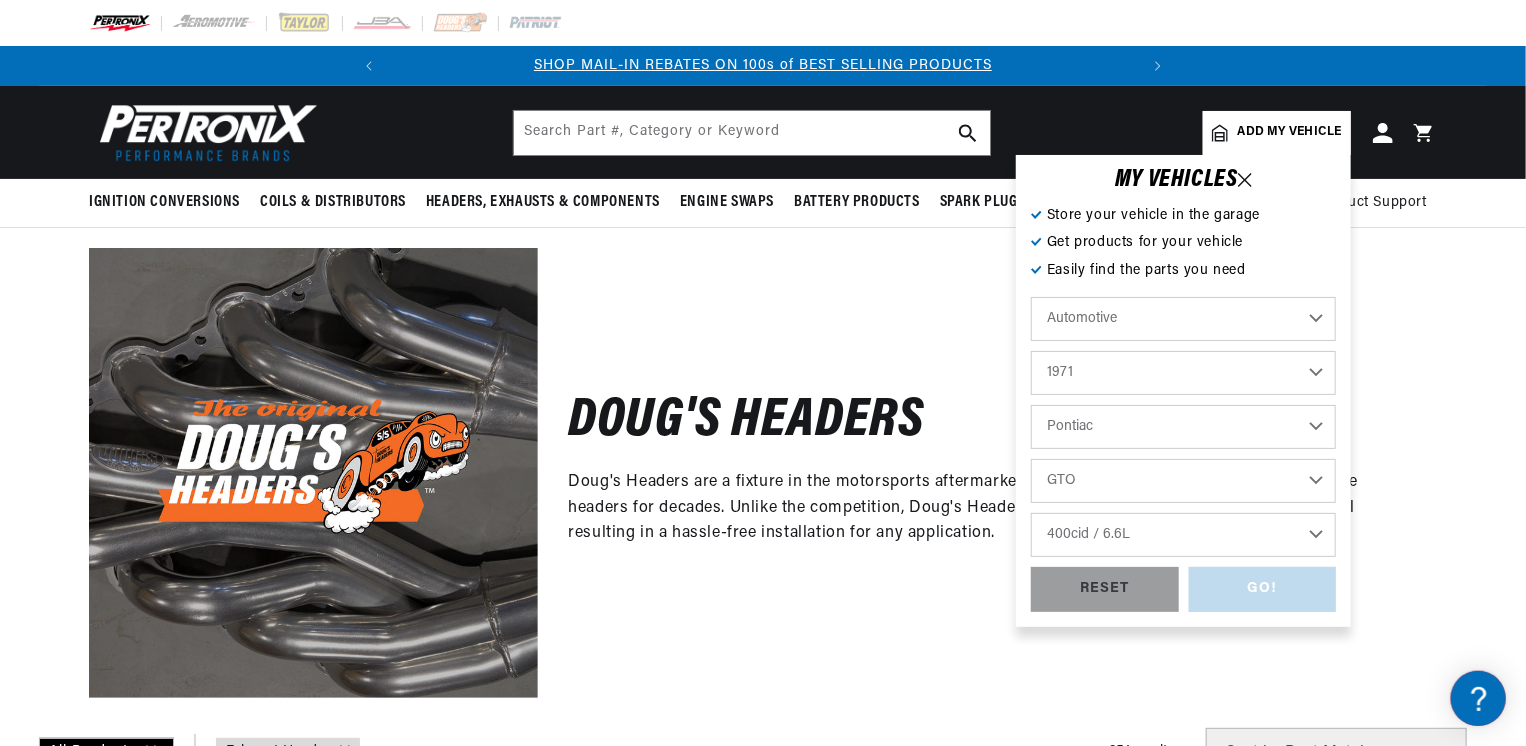 click on "Engine
400cid / 6.6L
402cid / 6.6L
455cid / 7.5L" at bounding box center (1183, 535) 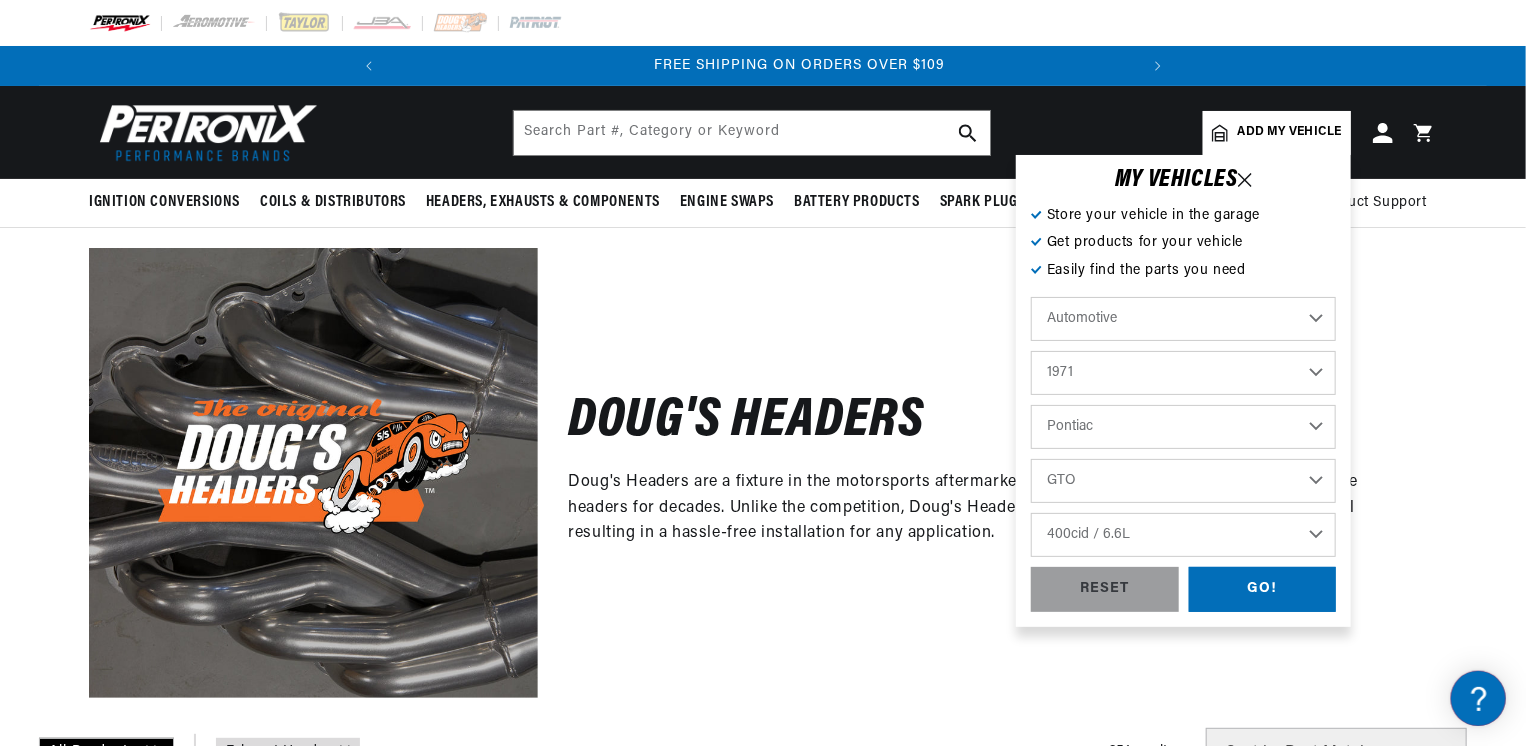scroll, scrollTop: 0, scrollLeft: 746, axis: horizontal 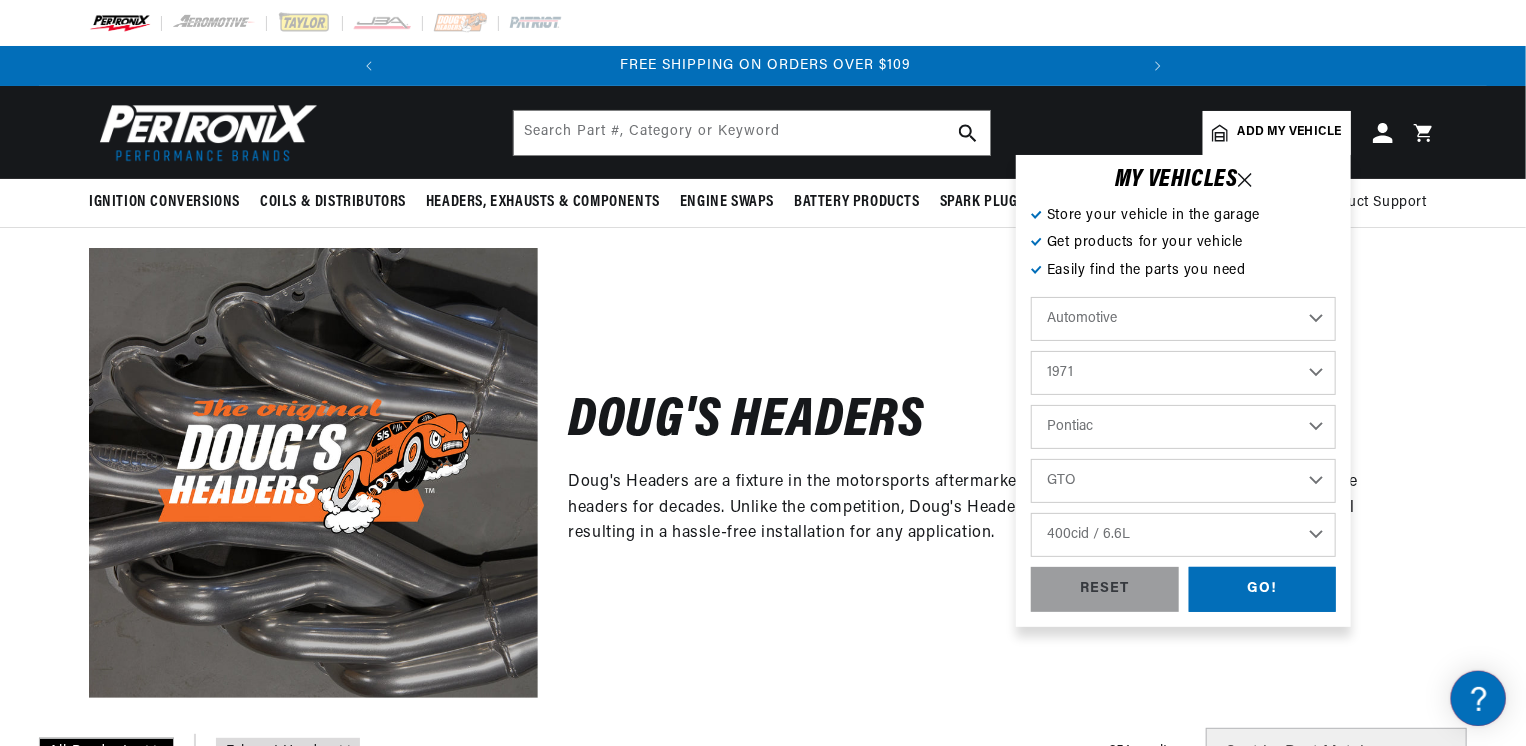 click on "400cid / 6.6L
402cid / 6.6L
455cid / 7.5L" at bounding box center (1183, 535) 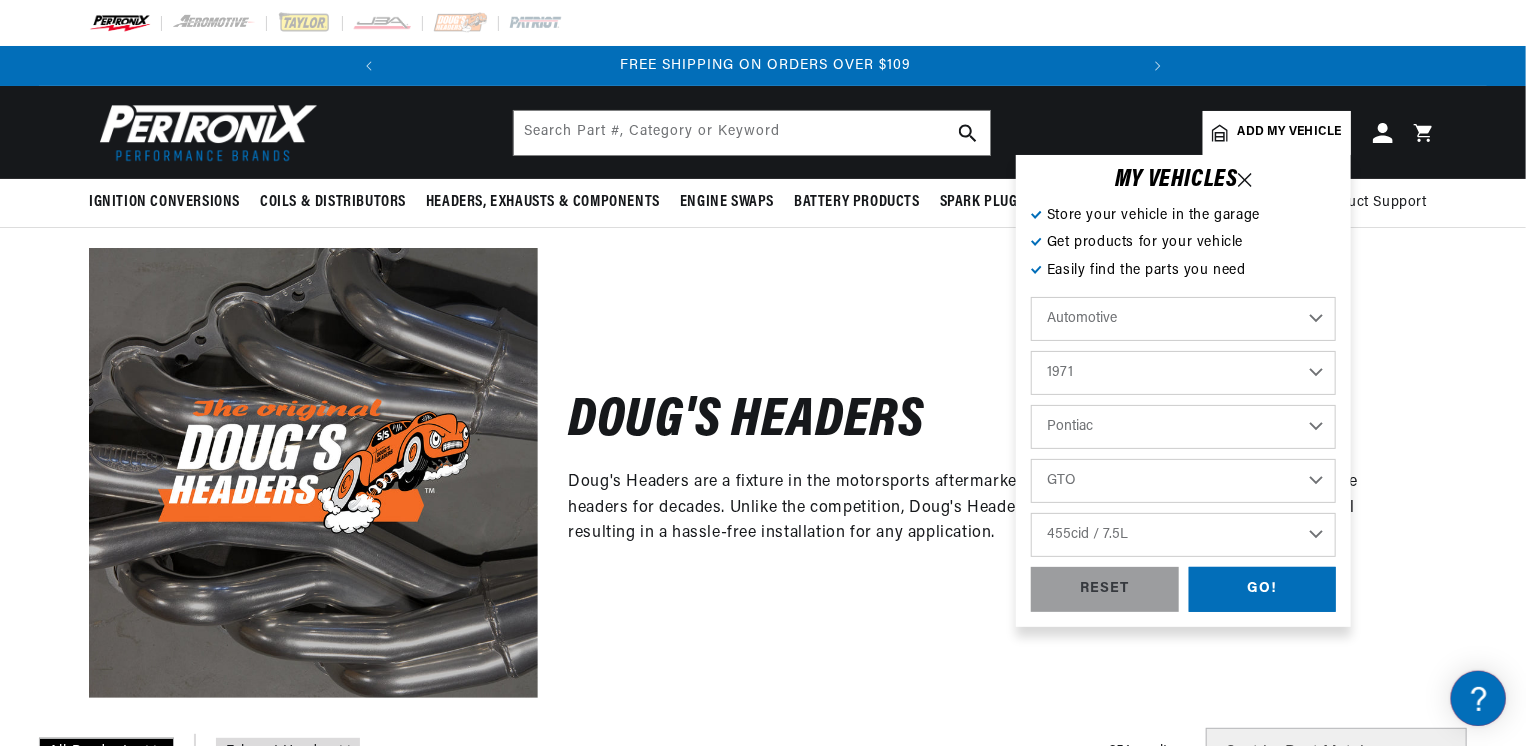 click on "400cid / 6.6L
402cid / 6.6L
455cid / 7.5L" at bounding box center [1183, 535] 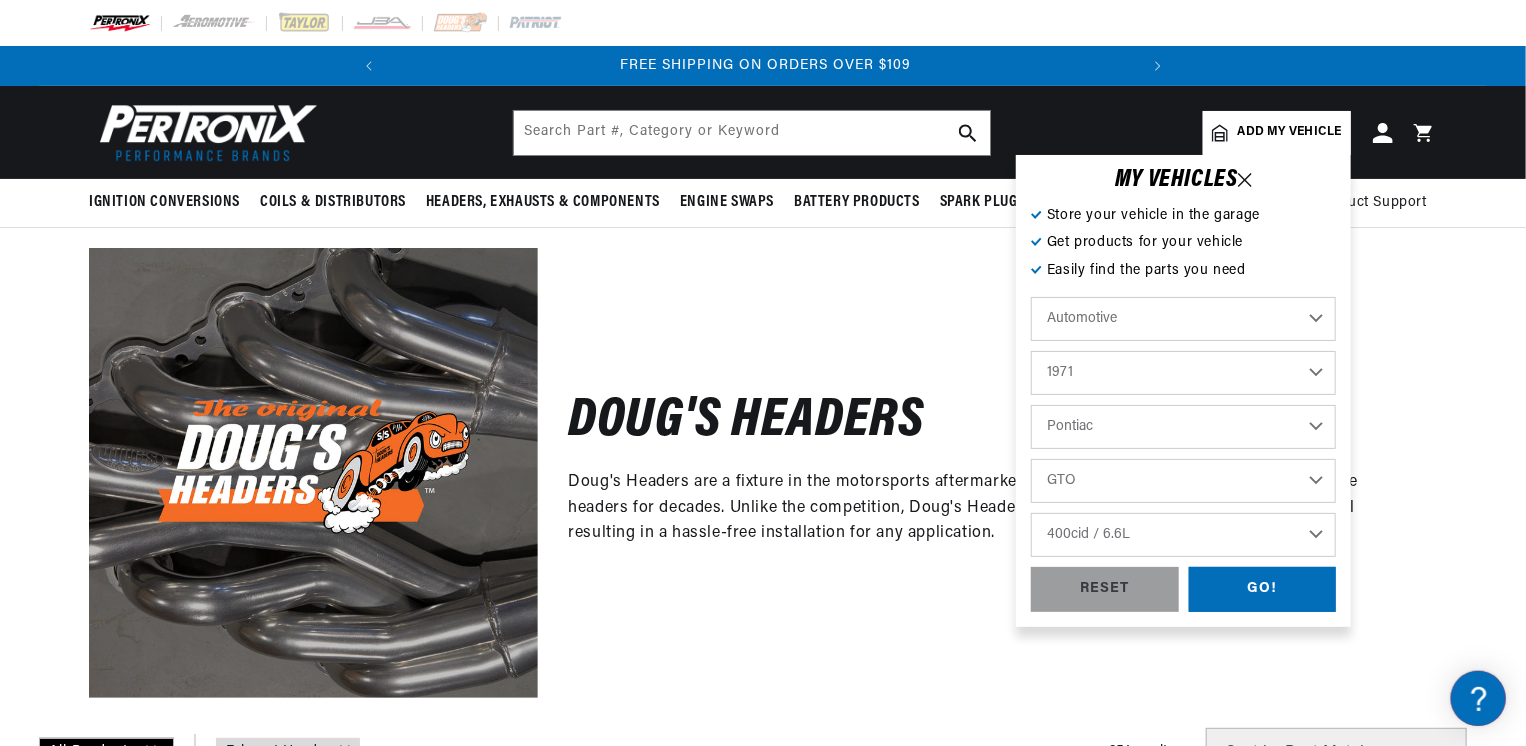 select on "455cid-7.5L" 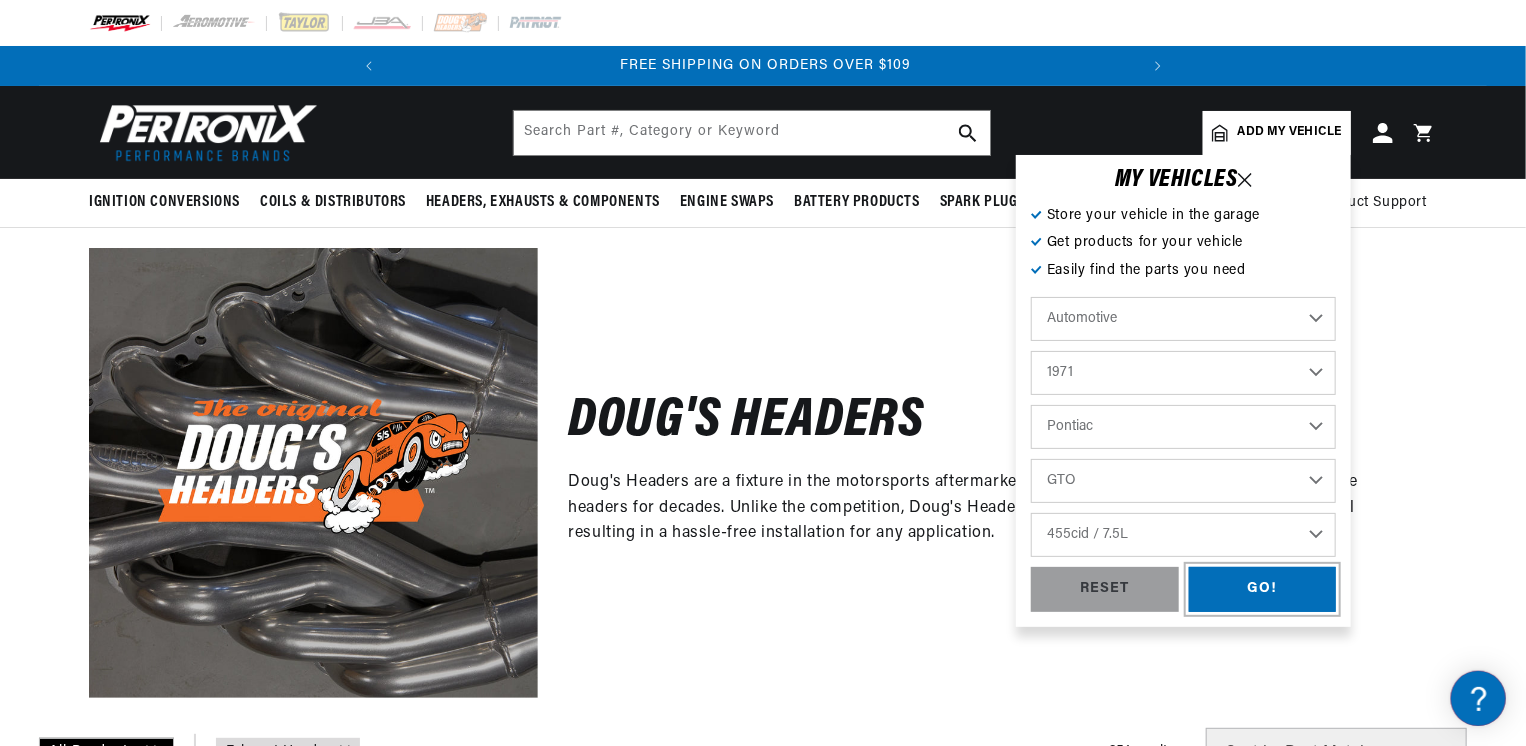 click on "GO!" at bounding box center [1263, 589] 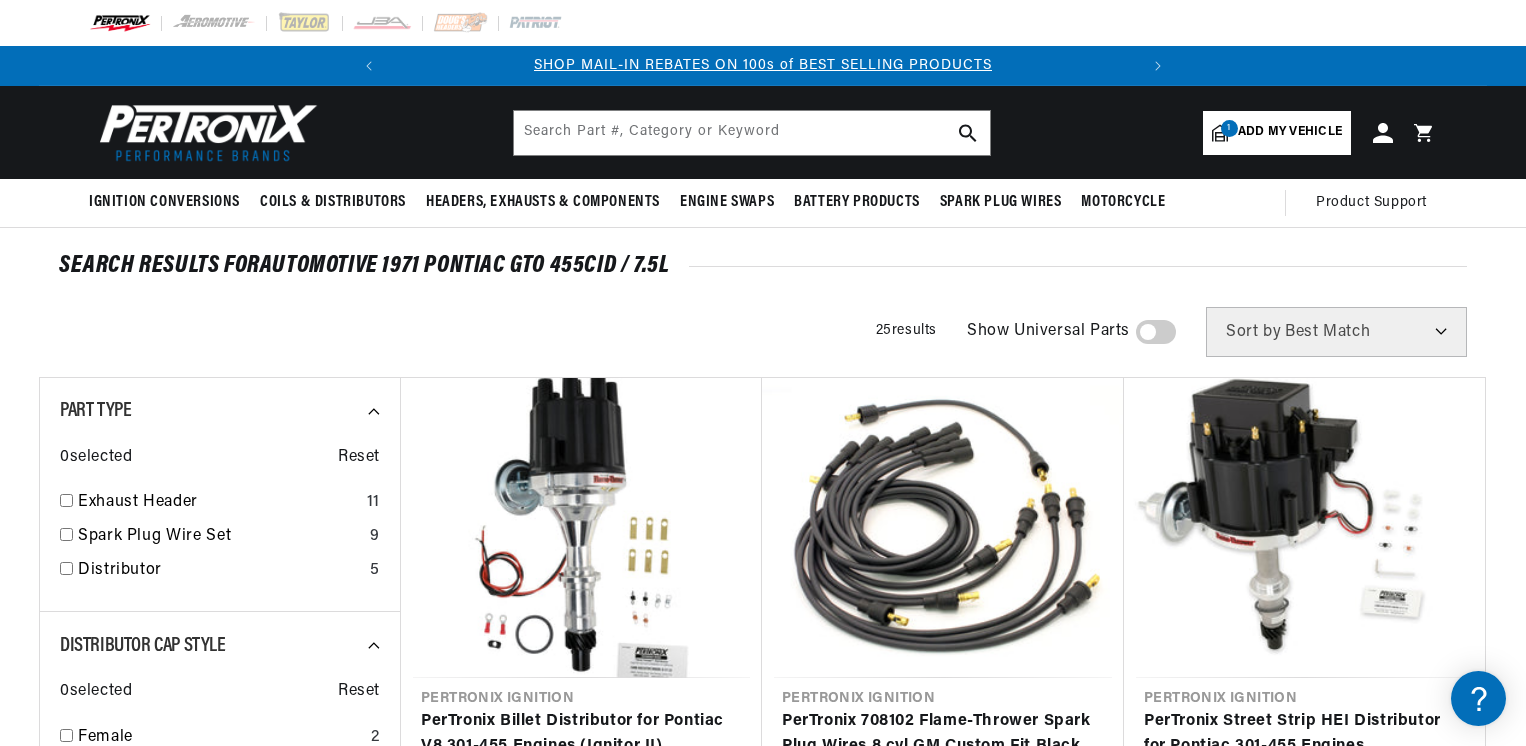 scroll, scrollTop: 0, scrollLeft: 0, axis: both 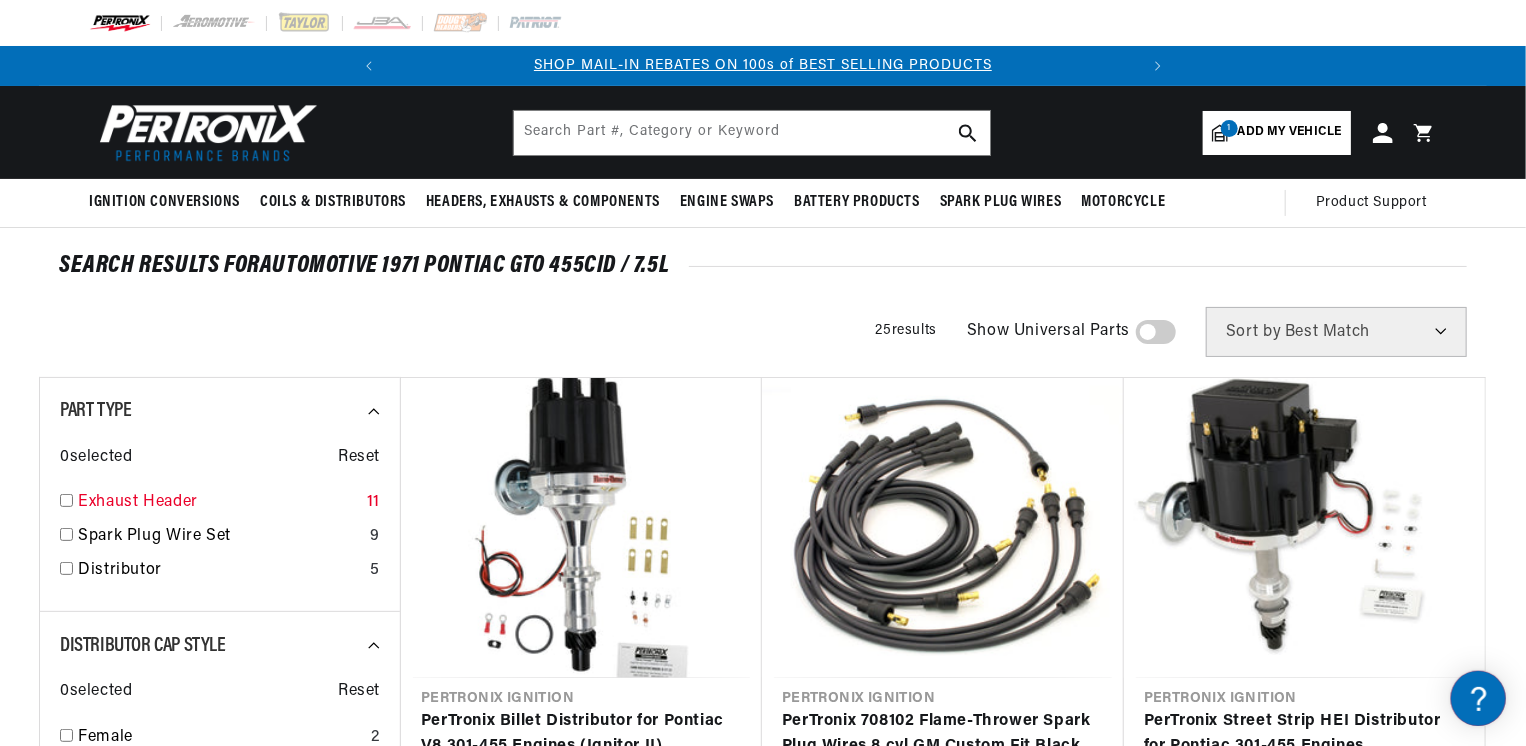 click on "Exhaust Header 11" at bounding box center (220, 507) 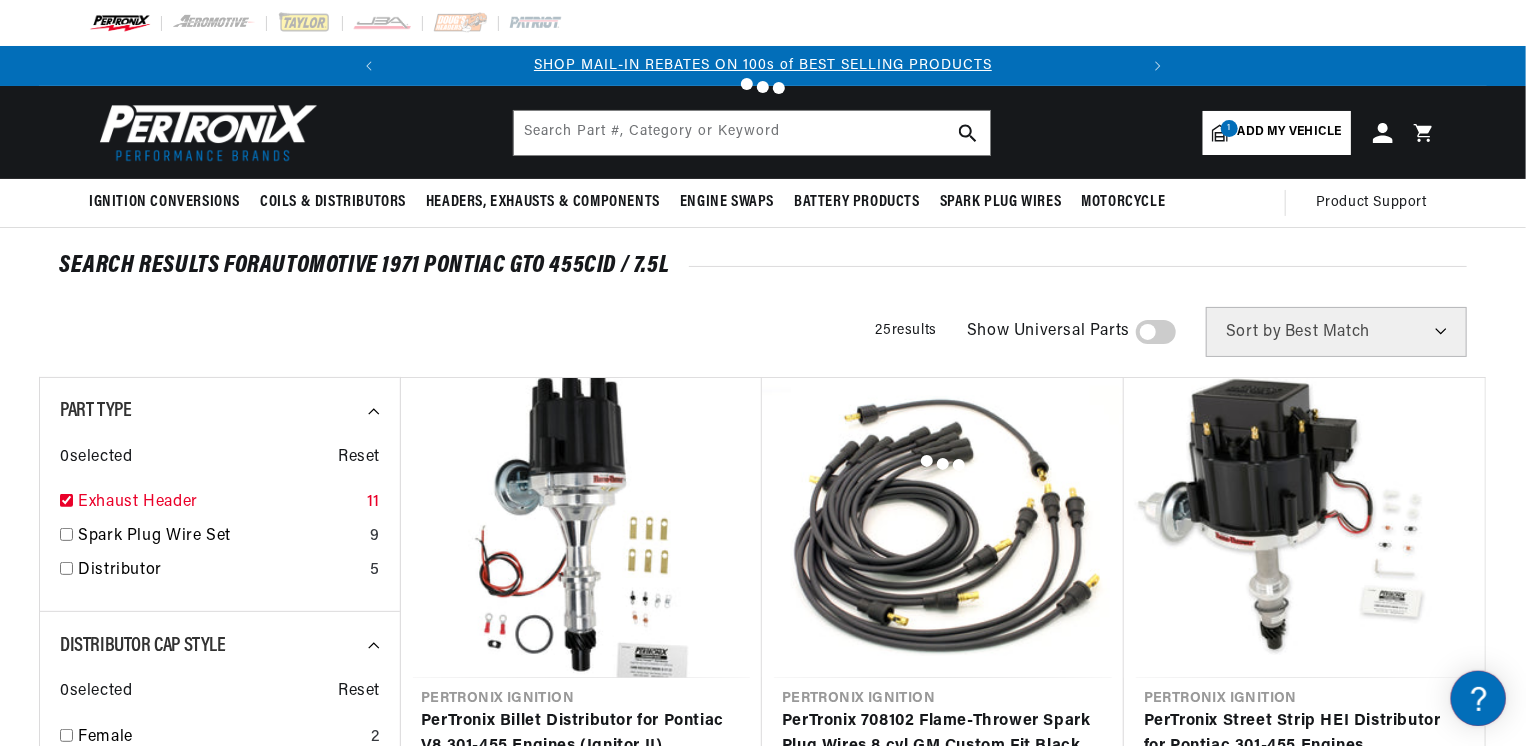 checkbox on "true" 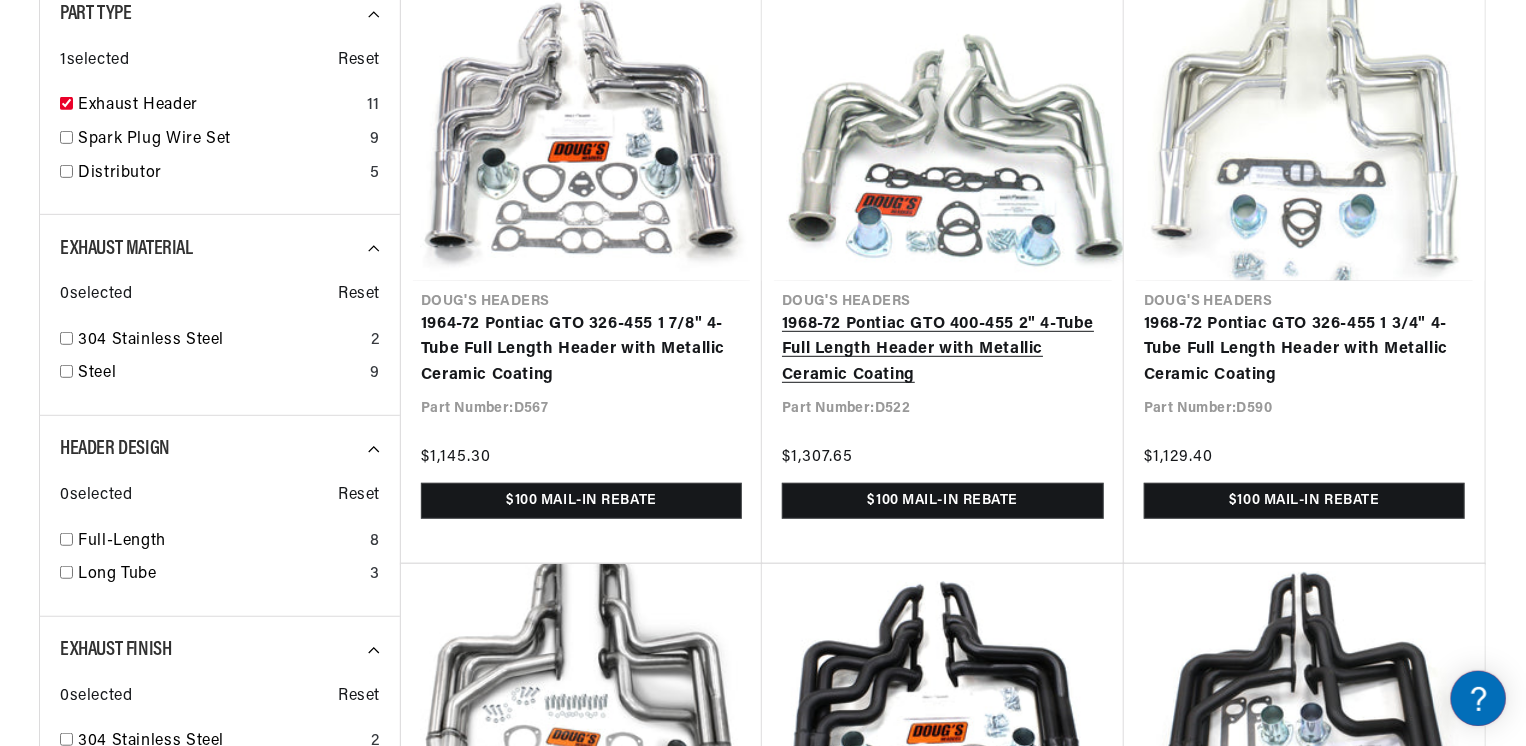 scroll, scrollTop: 400, scrollLeft: 0, axis: vertical 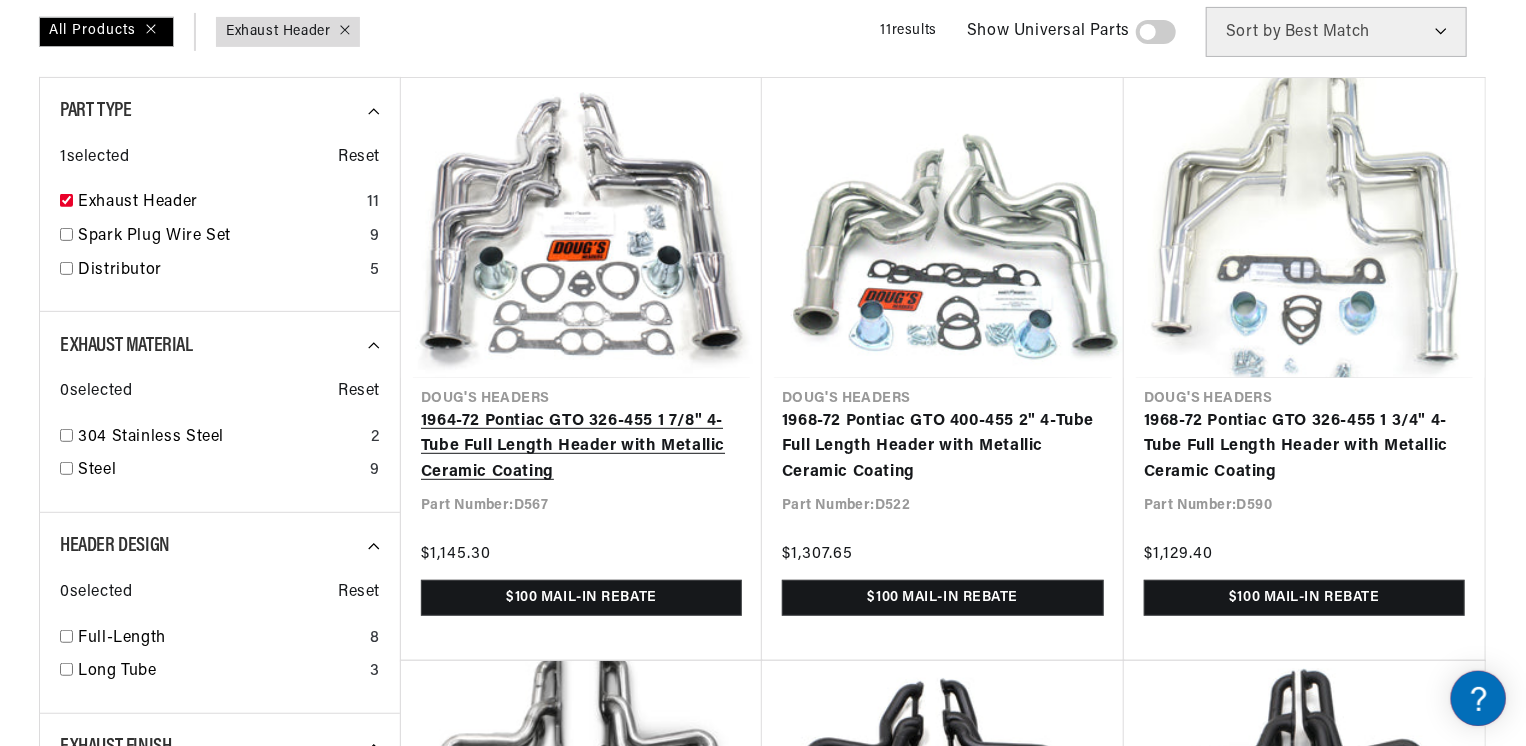 click on "1964-72 Pontiac GTO 326-455 1 7/8" 4-Tube Full Length Header with Metallic Ceramic Coating" at bounding box center (581, 447) 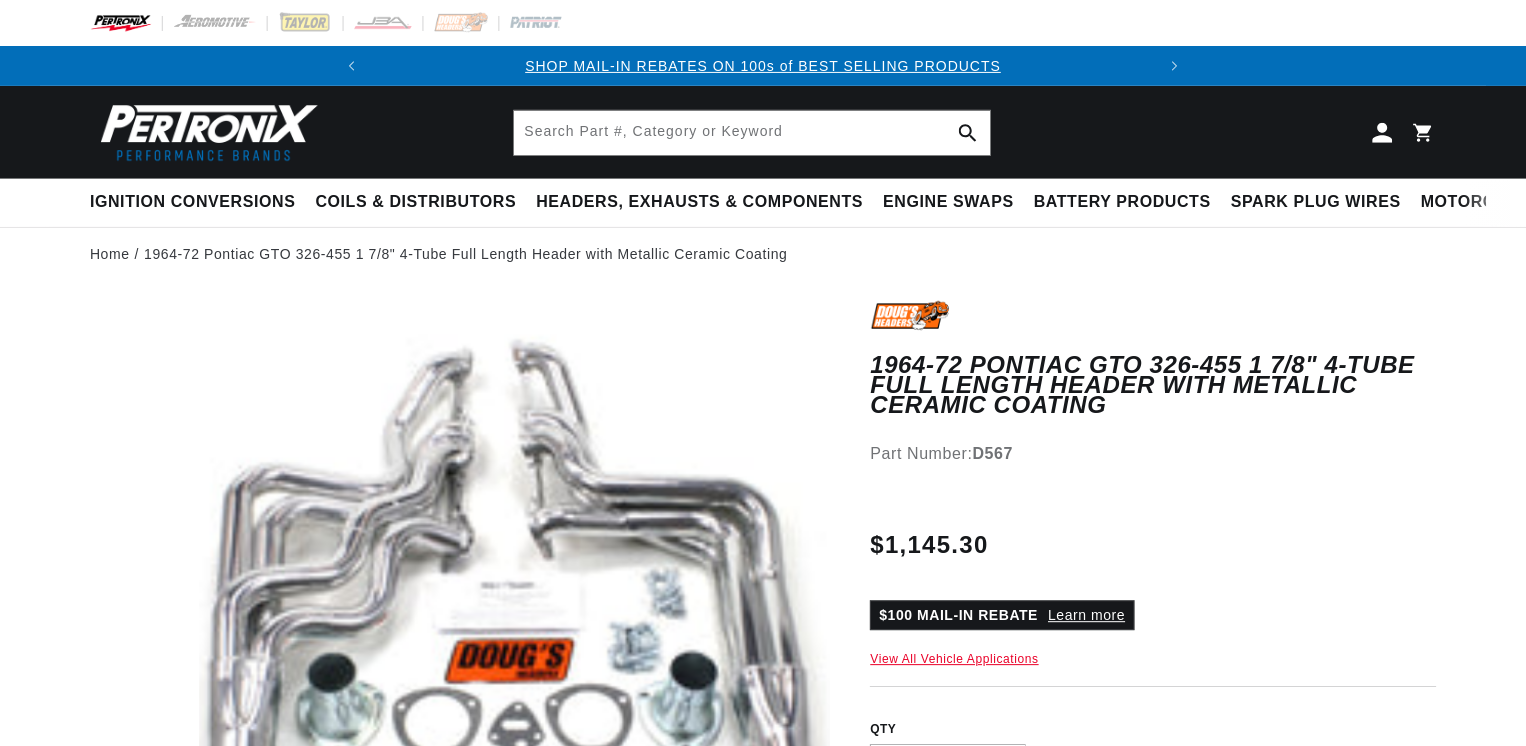 scroll, scrollTop: 0, scrollLeft: 0, axis: both 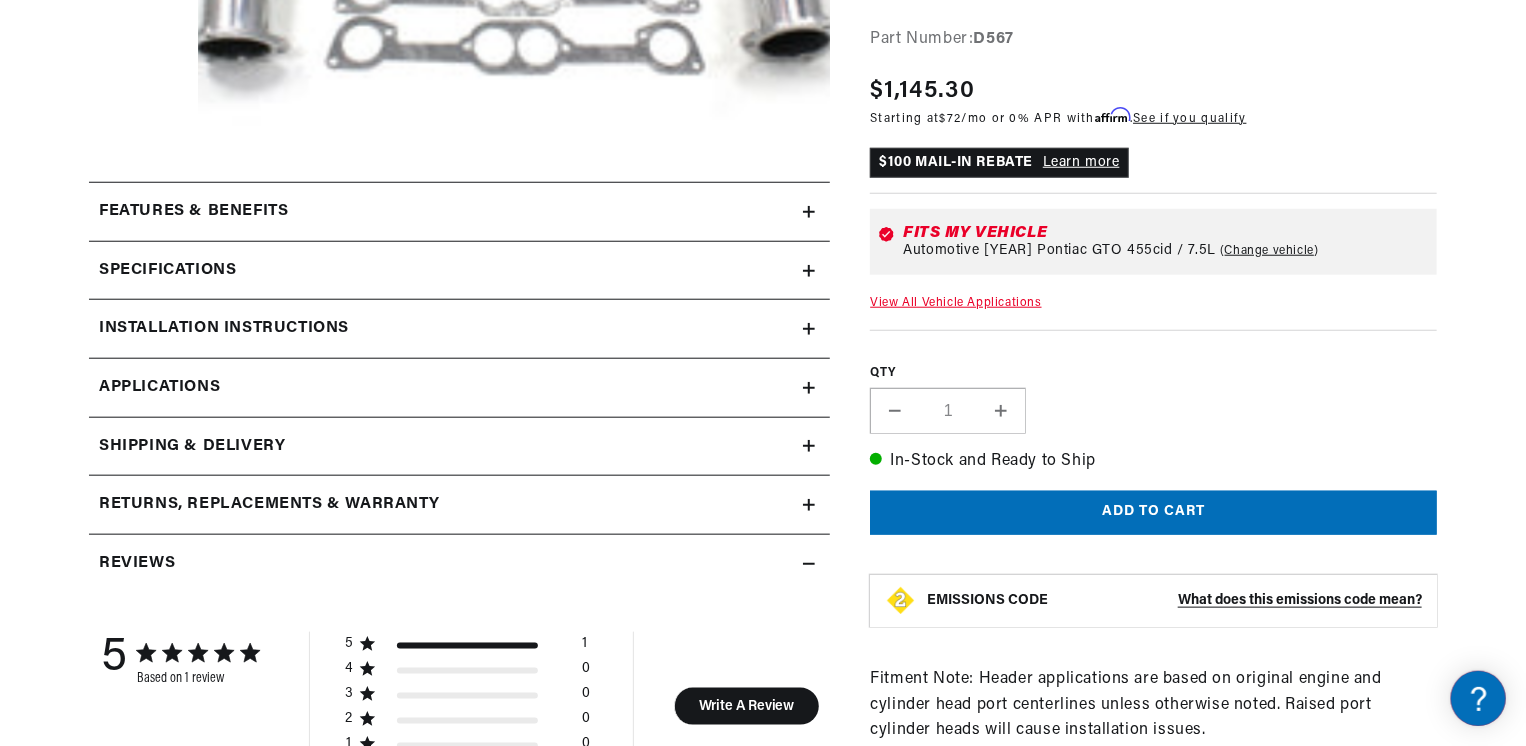 click 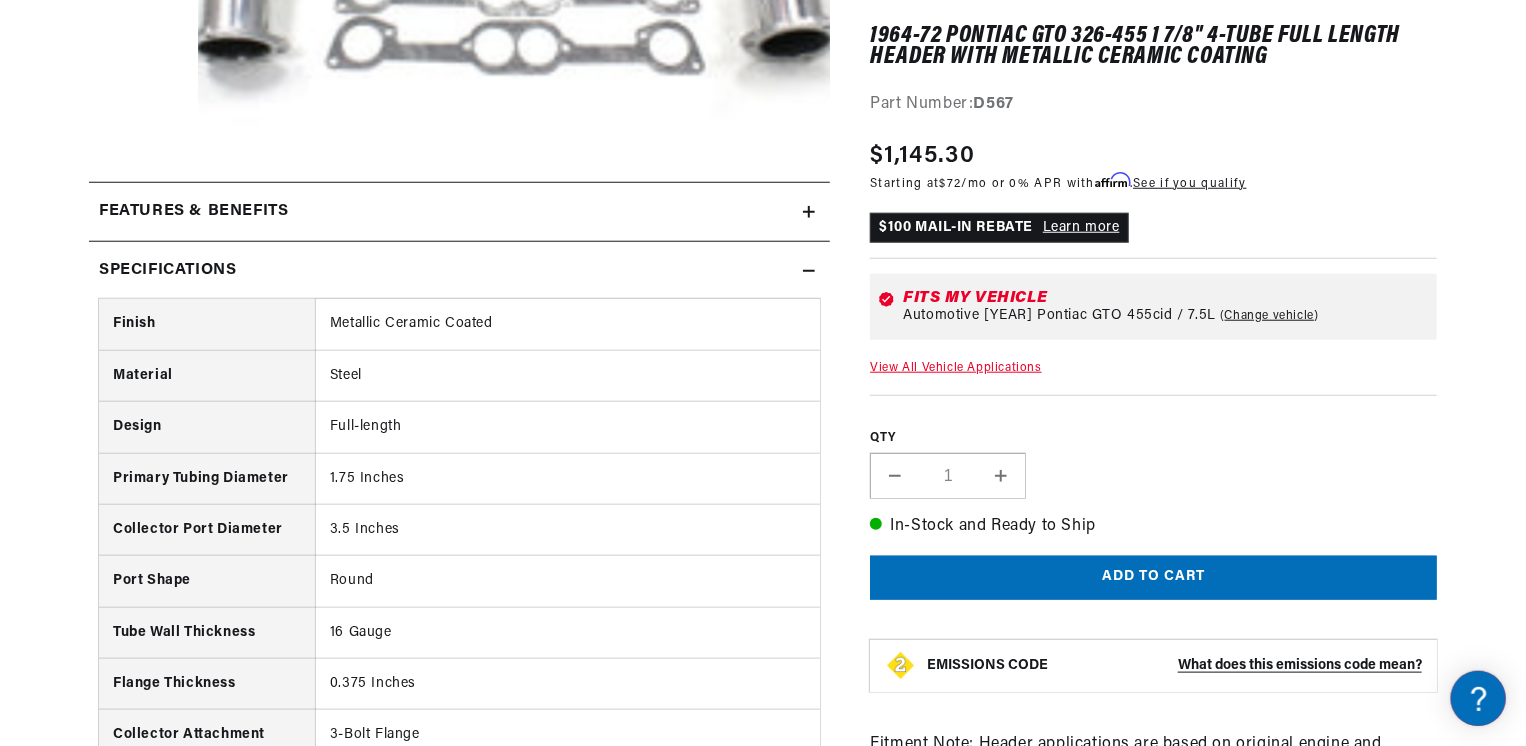 scroll, scrollTop: 0, scrollLeft: 746, axis: horizontal 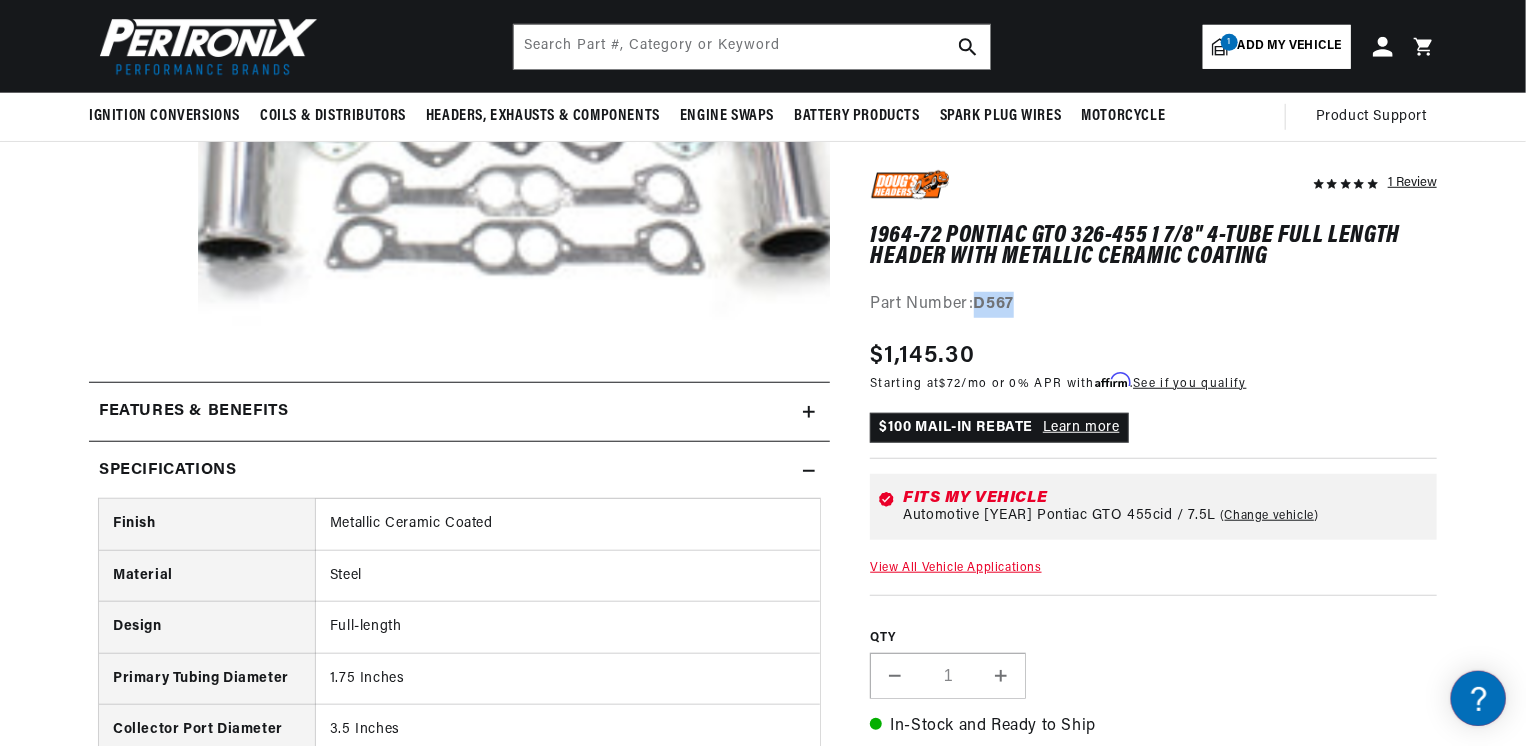 drag, startPoint x: 1027, startPoint y: 297, endPoint x: 983, endPoint y: 306, distance: 44.911022 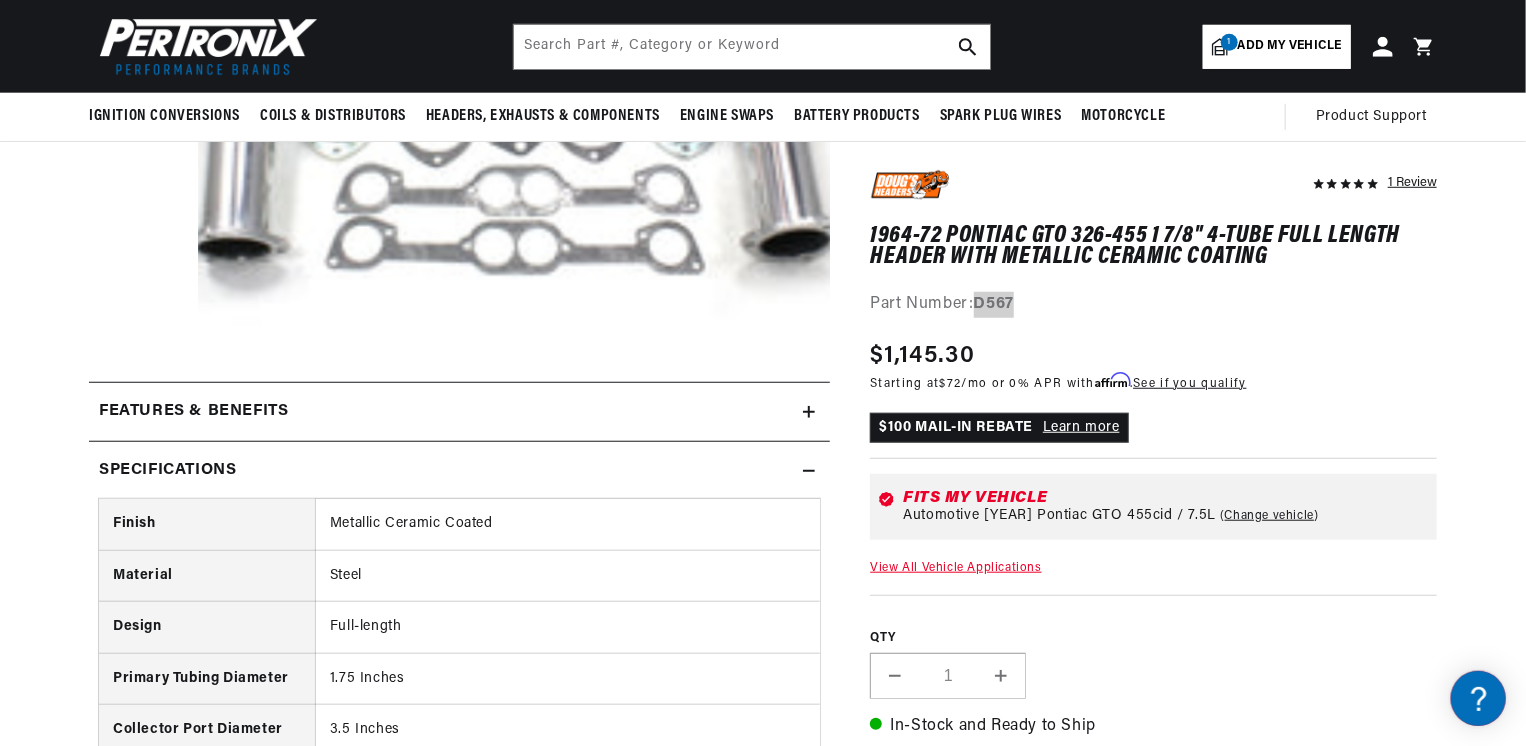 scroll, scrollTop: 0, scrollLeft: 80, axis: horizontal 